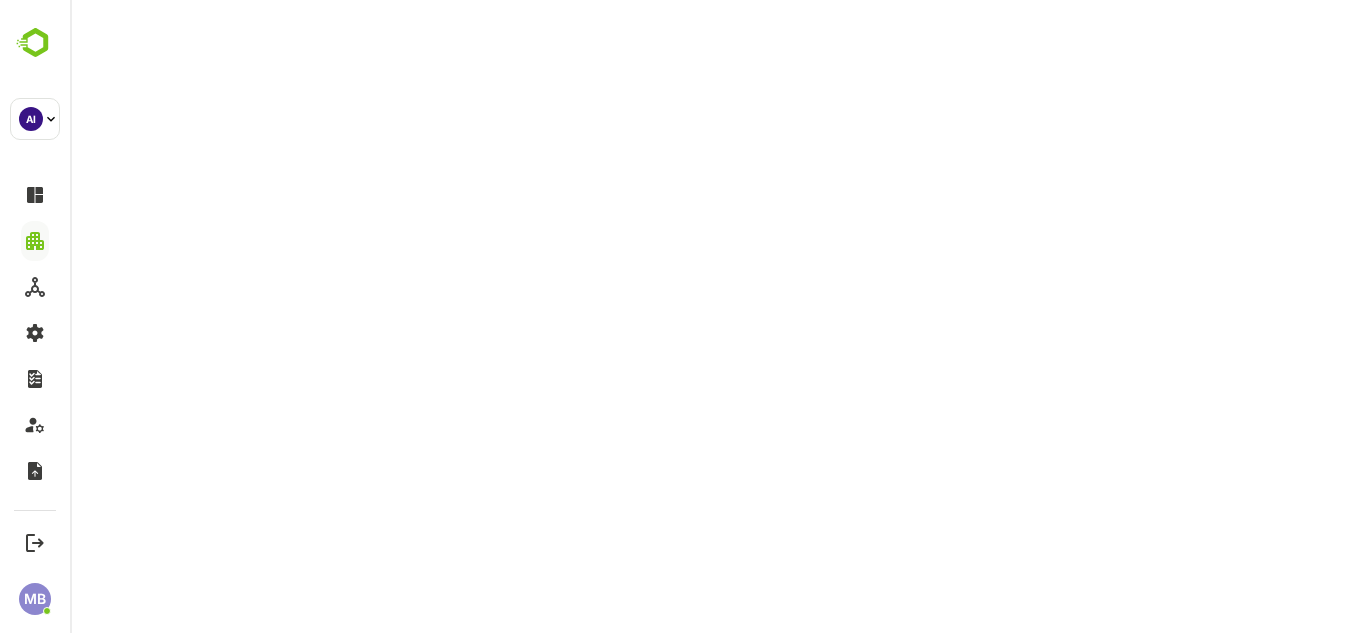 scroll, scrollTop: 0, scrollLeft: 0, axis: both 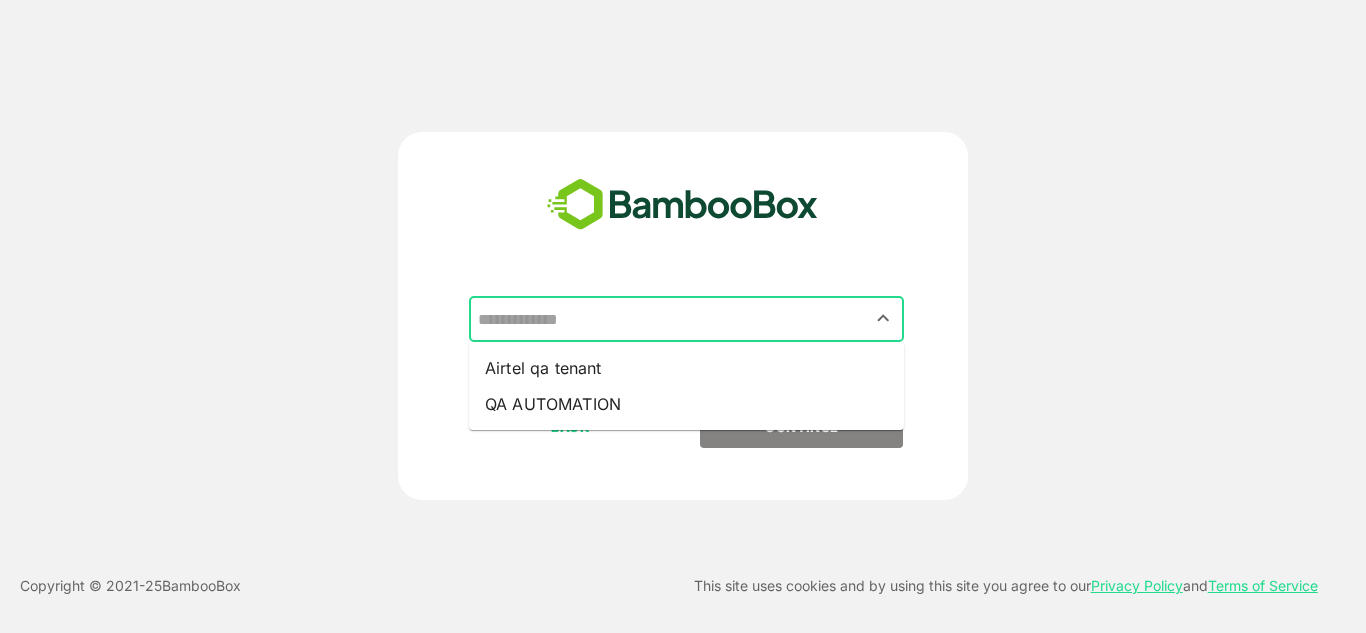 click at bounding box center (686, 319) 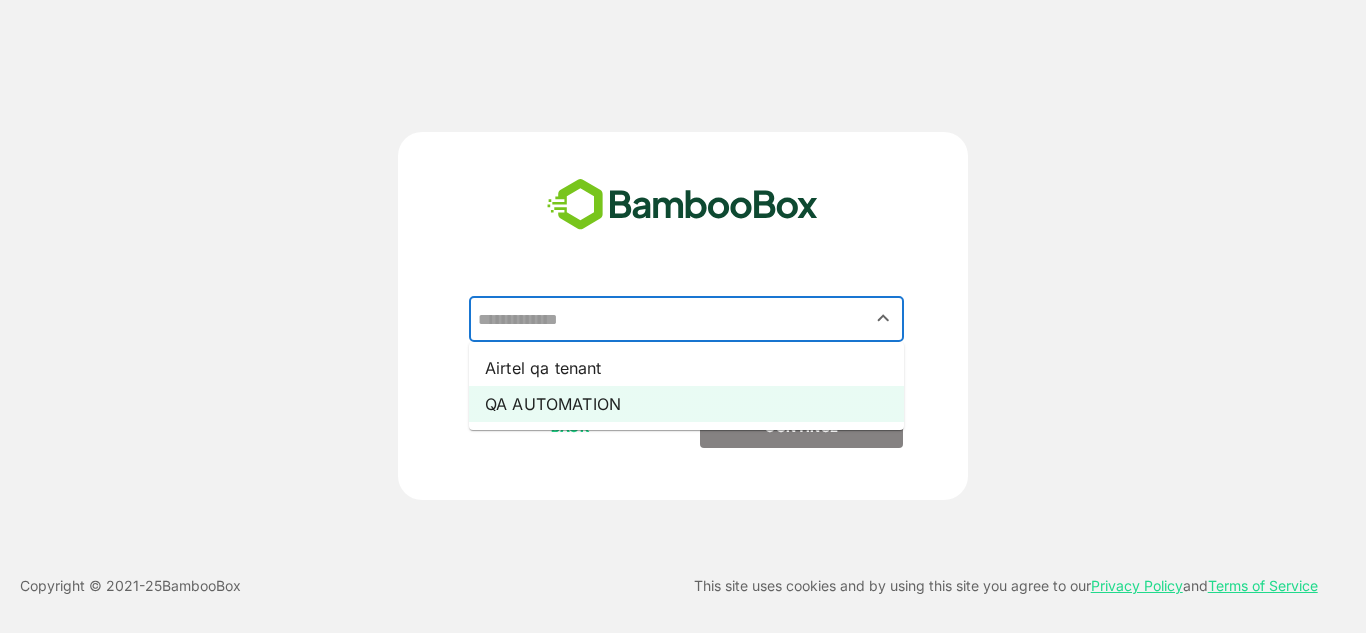 click on "QA AUTOMATION" at bounding box center [686, 404] 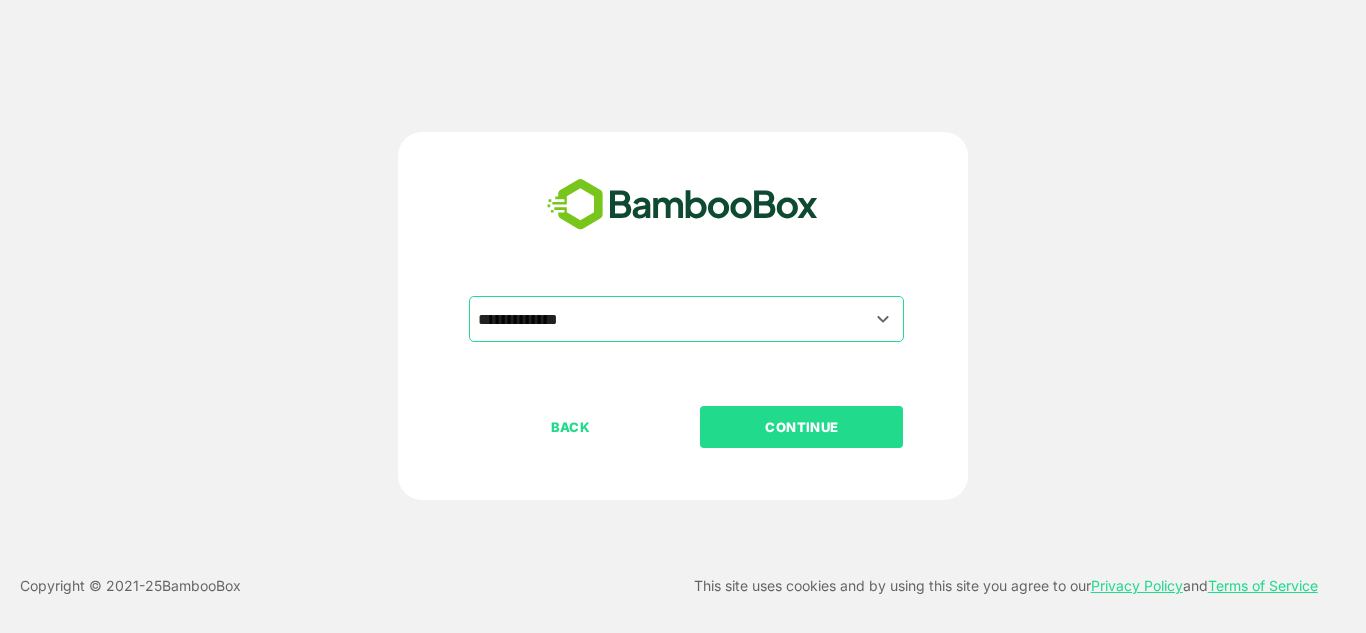 click on "CONTINUE" at bounding box center (801, 427) 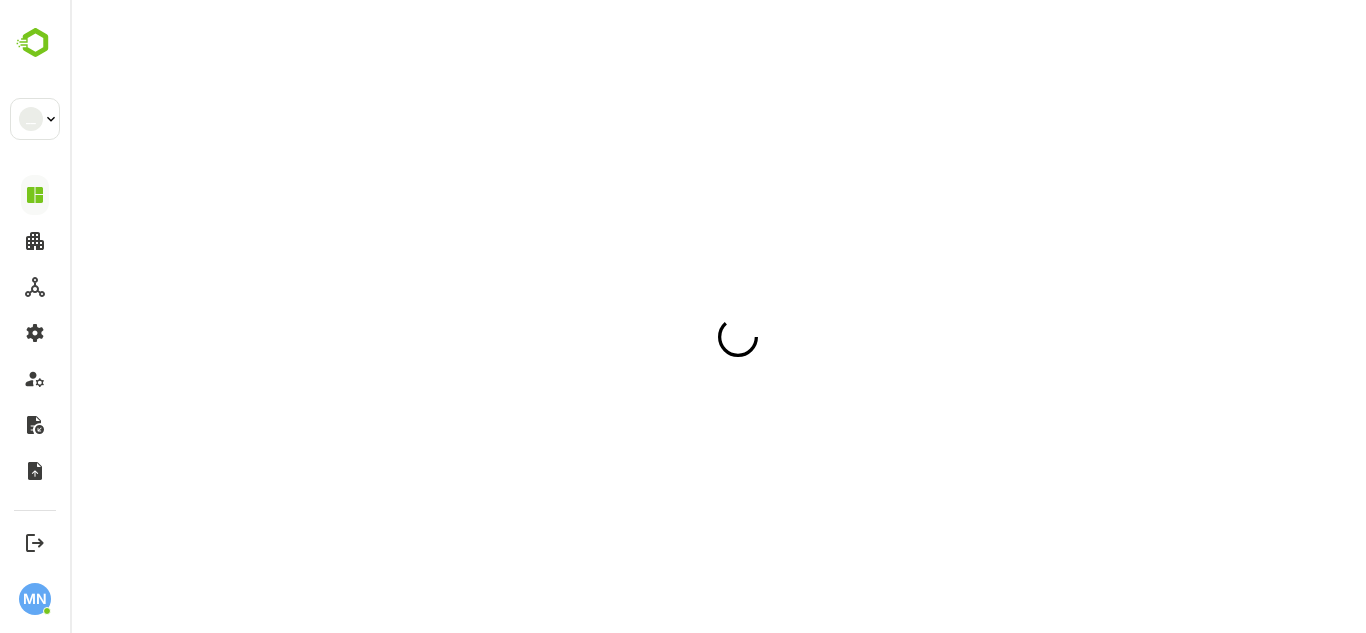 scroll, scrollTop: 0, scrollLeft: 0, axis: both 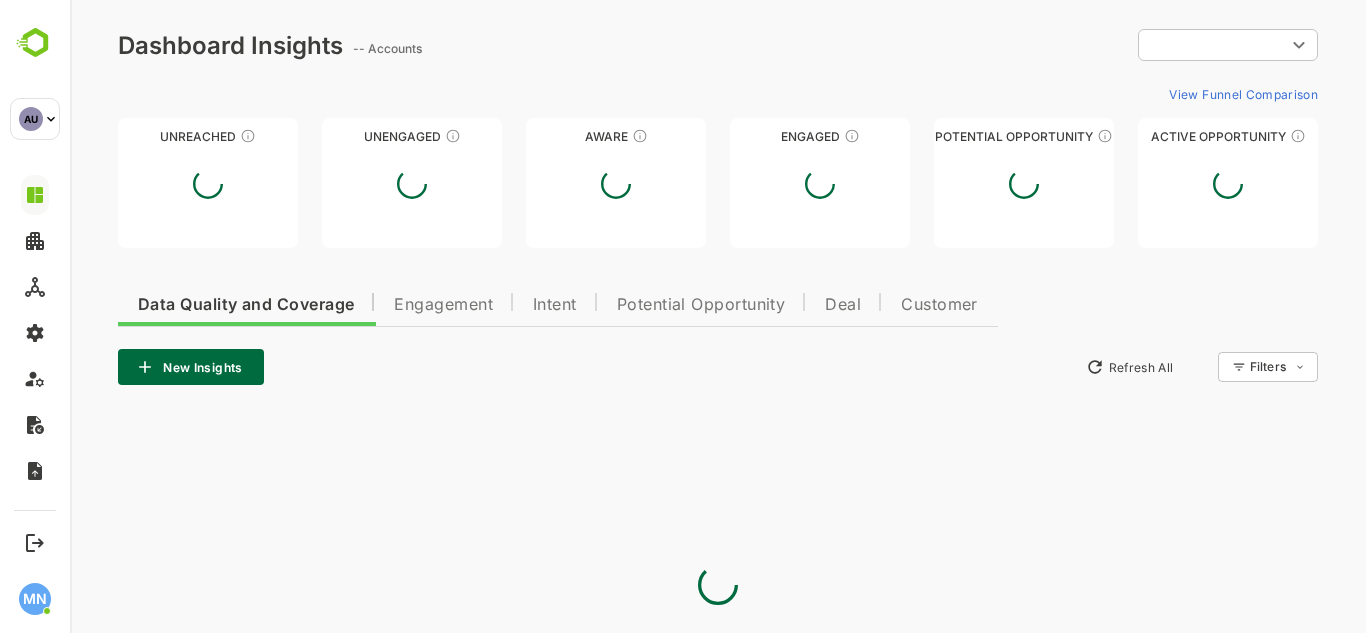 type on "**********" 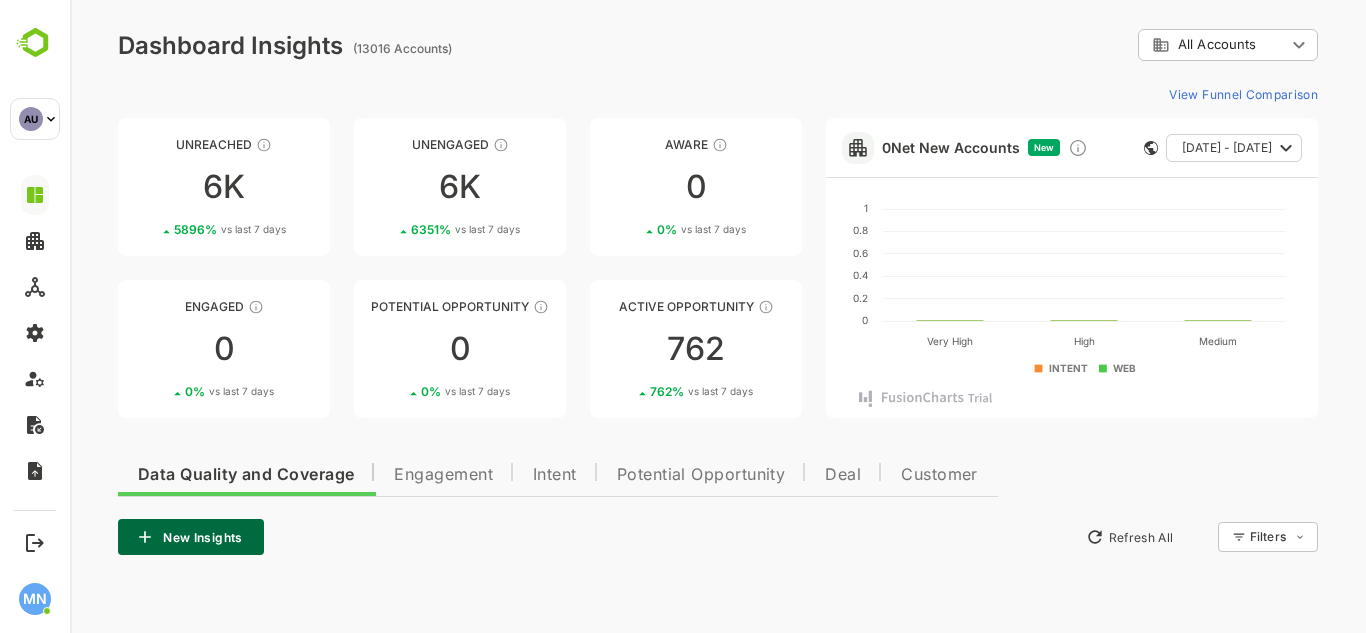 drag, startPoint x: 855, startPoint y: 439, endPoint x: 612, endPoint y: 79, distance: 434.33743 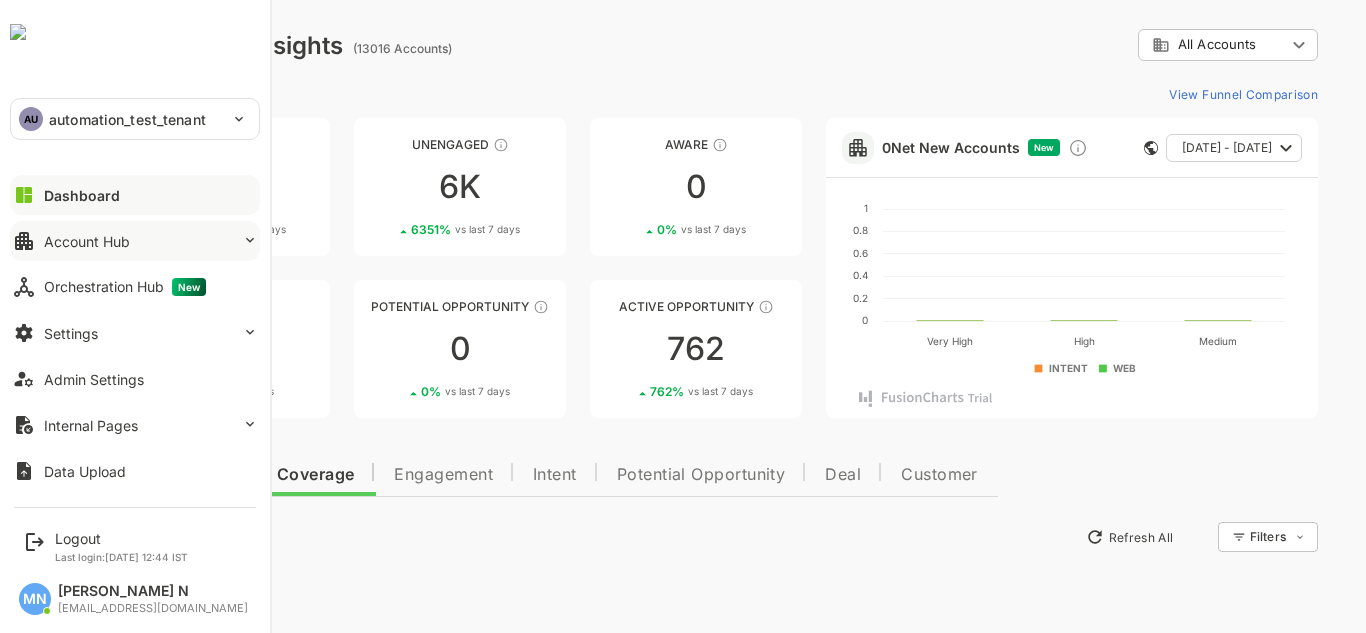 click on "Account Hub" at bounding box center [135, 241] 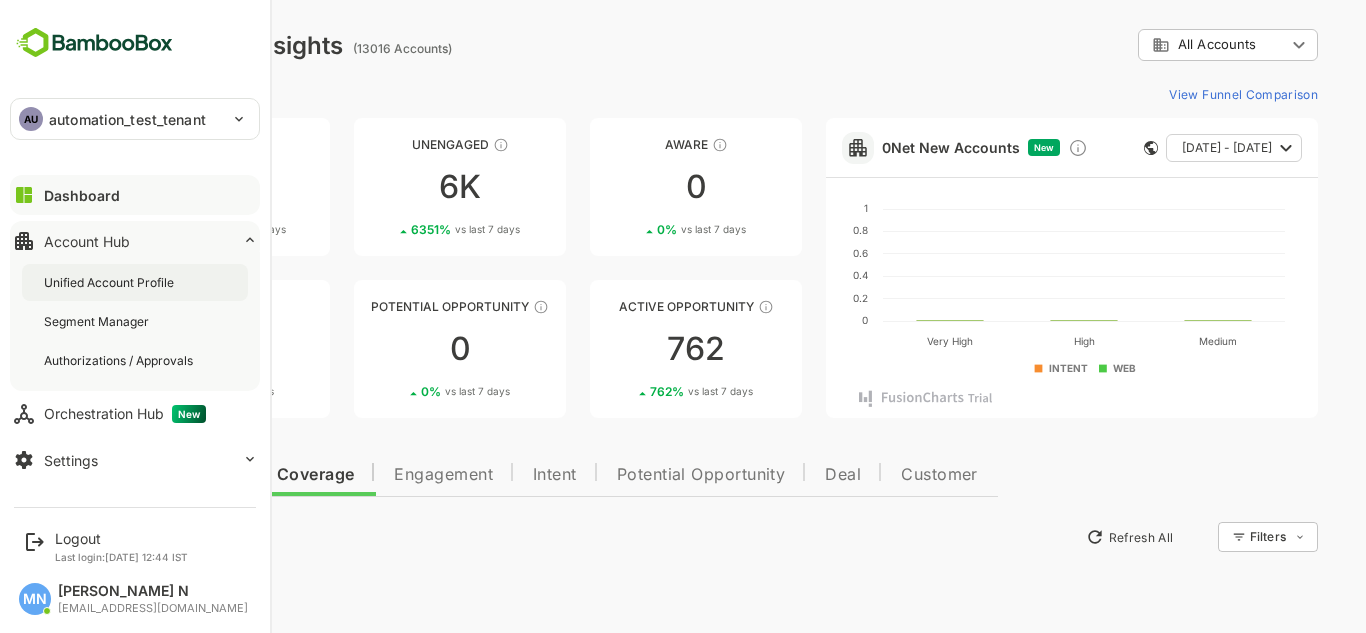 click on "Unified Account Profile" at bounding box center [111, 282] 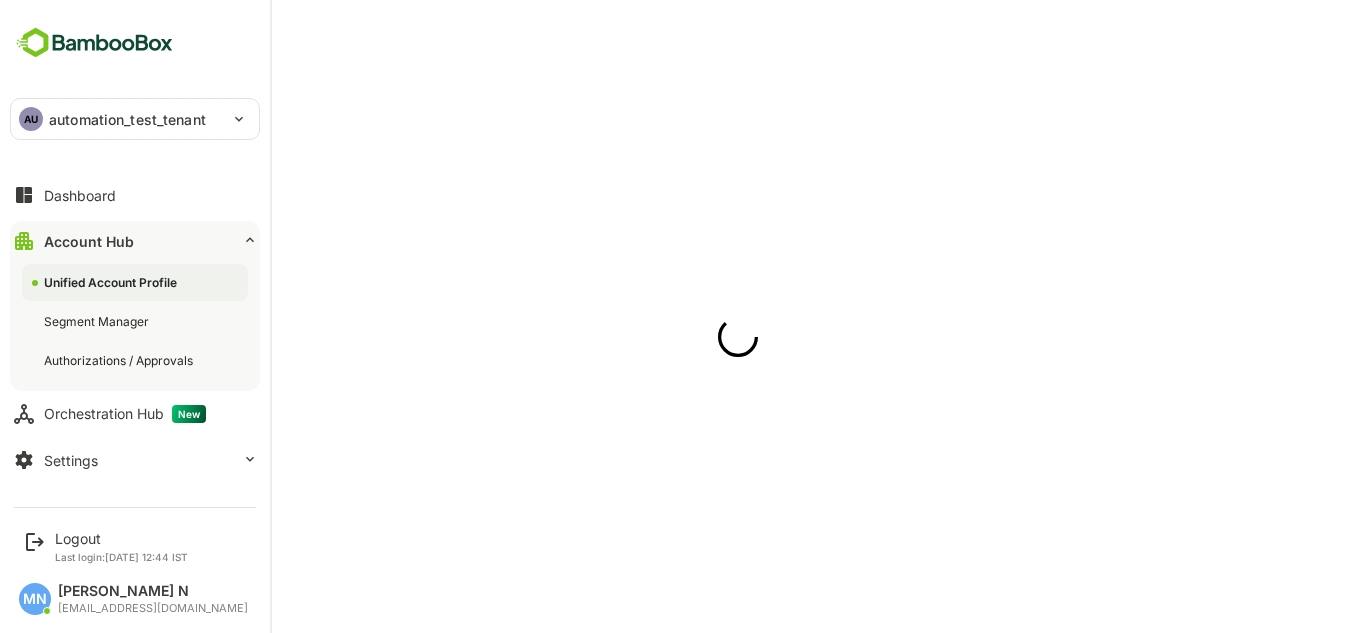 scroll, scrollTop: 0, scrollLeft: 0, axis: both 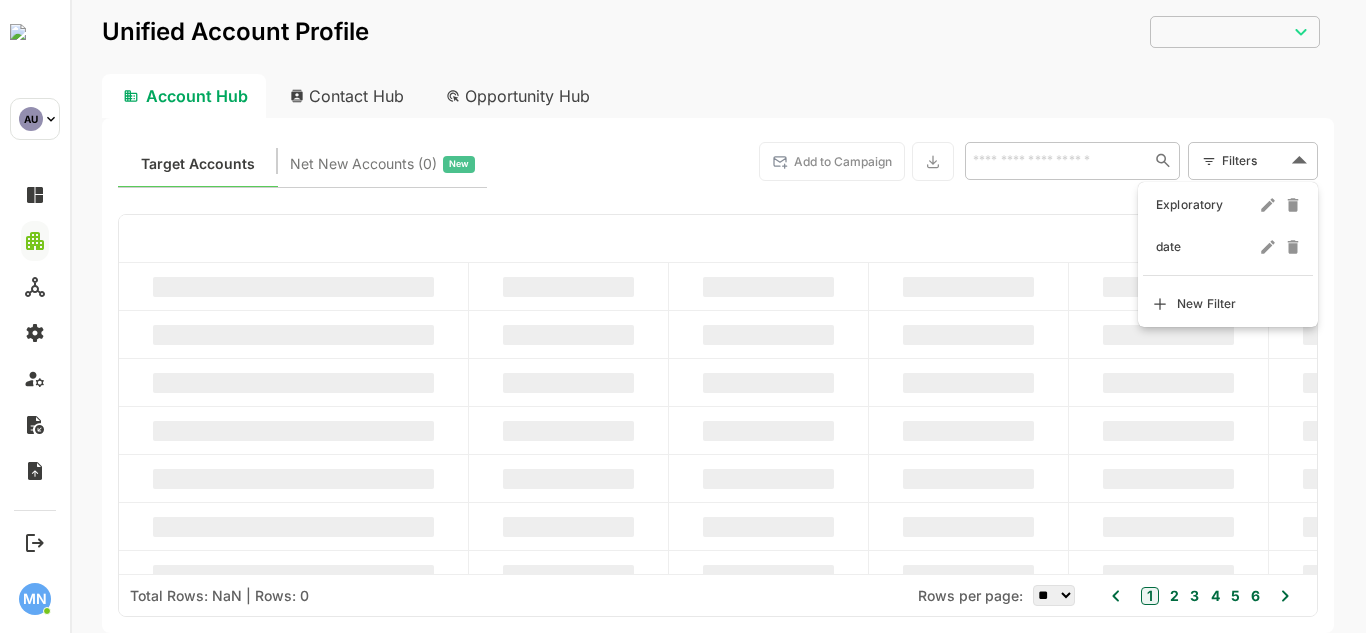 click on "Unified Account Profile ​ ​ Account Hub Contact Hub Opportunity Hub Target Accounts Net New Accounts ( 0 ) New Add to Campaign ​ Filters ​ ⚲ Global search: Total Rows:   NaN   | Rows: 0 Rows per page: ** ** ** *** *** **** 1 2 3 4 5 6
Exploratory date   New Filter" at bounding box center (718, 316) 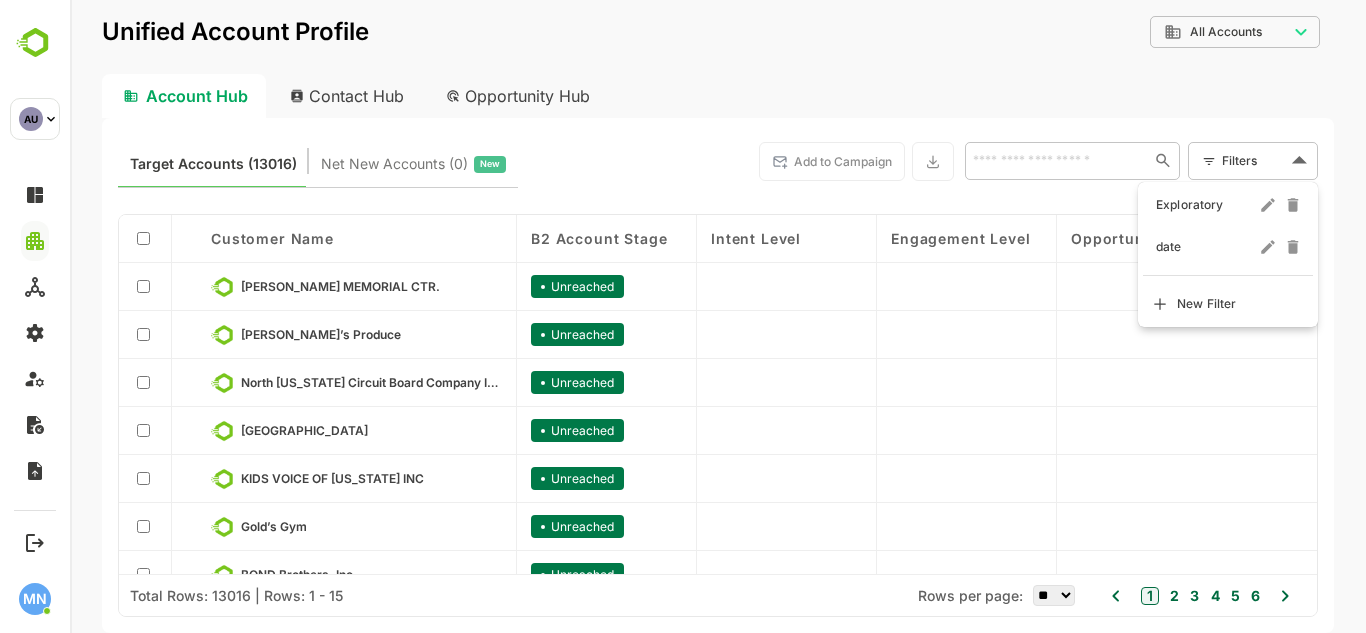 click at bounding box center [718, 316] 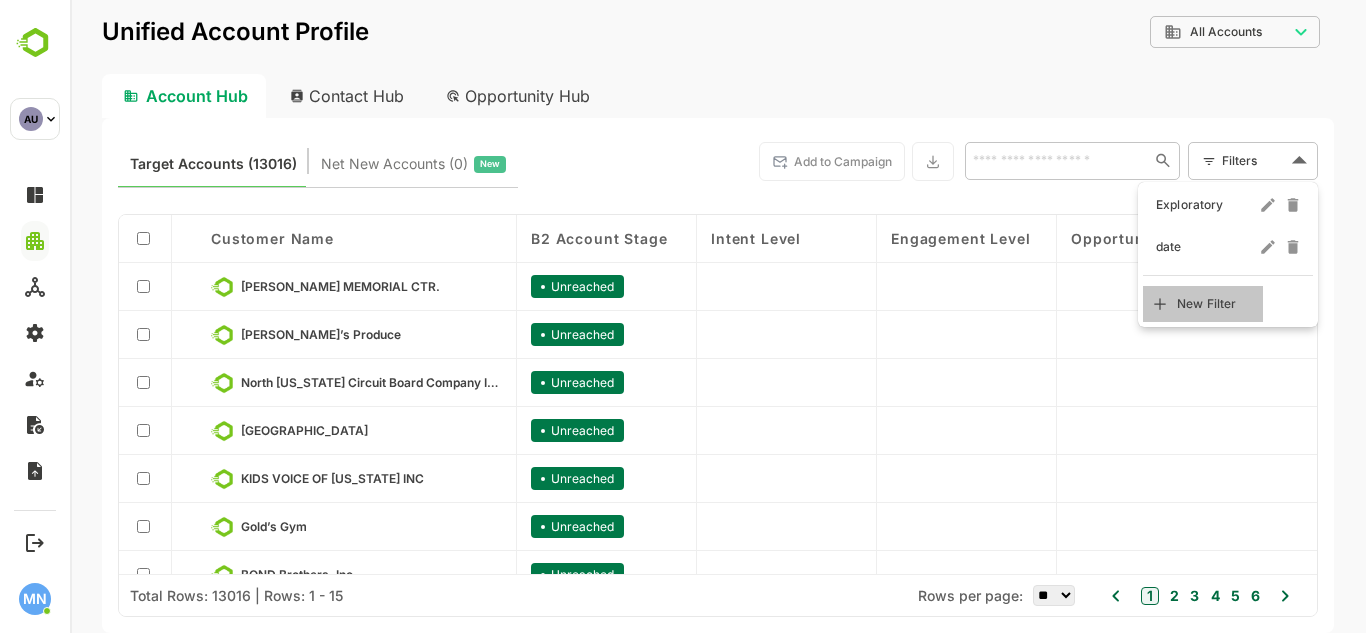 click on "New Filter" at bounding box center (1207, 304) 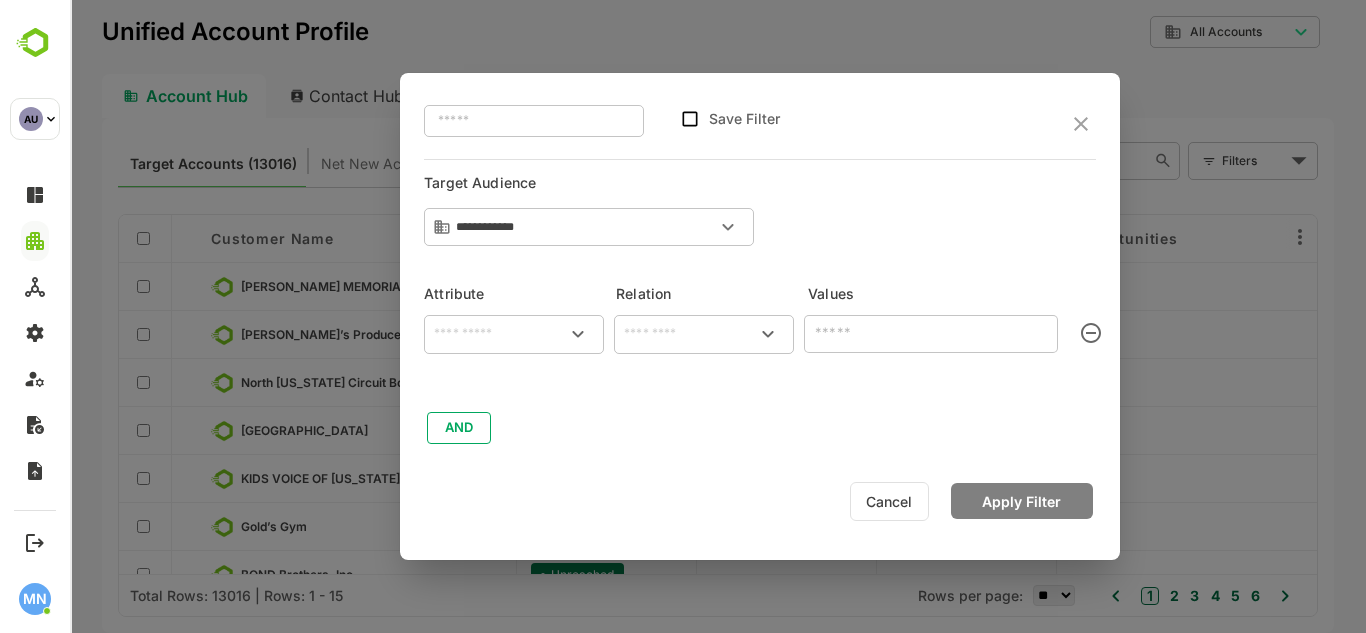 click 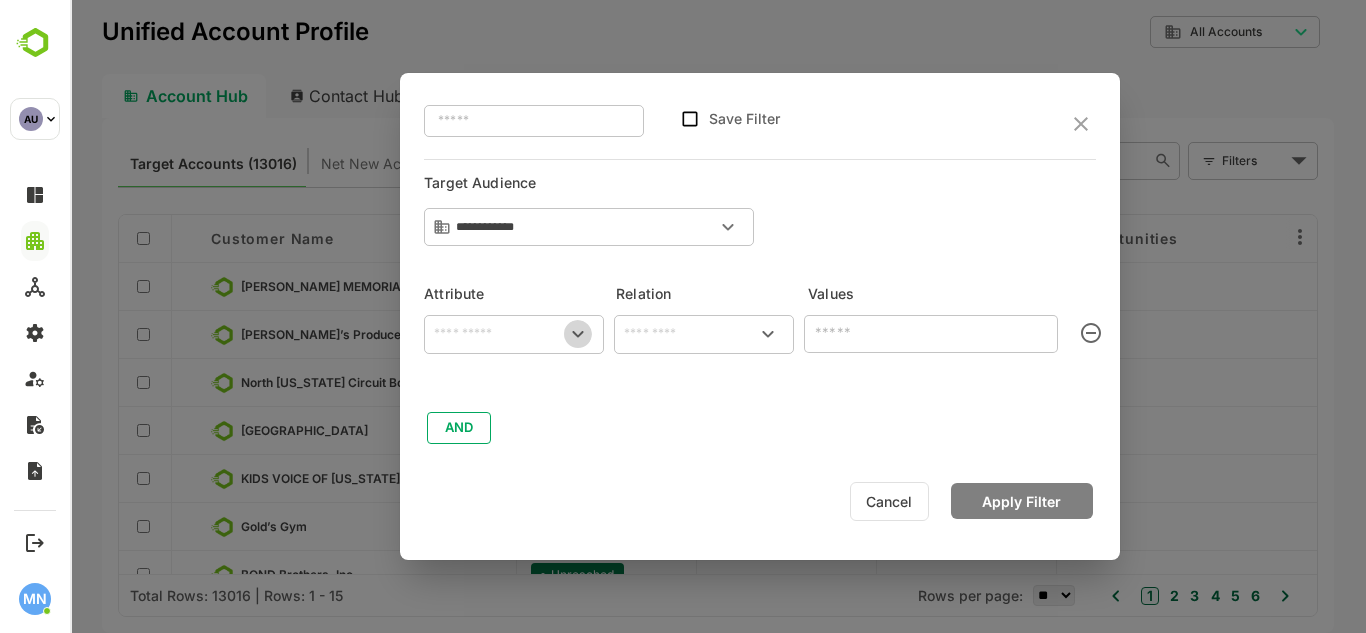 click 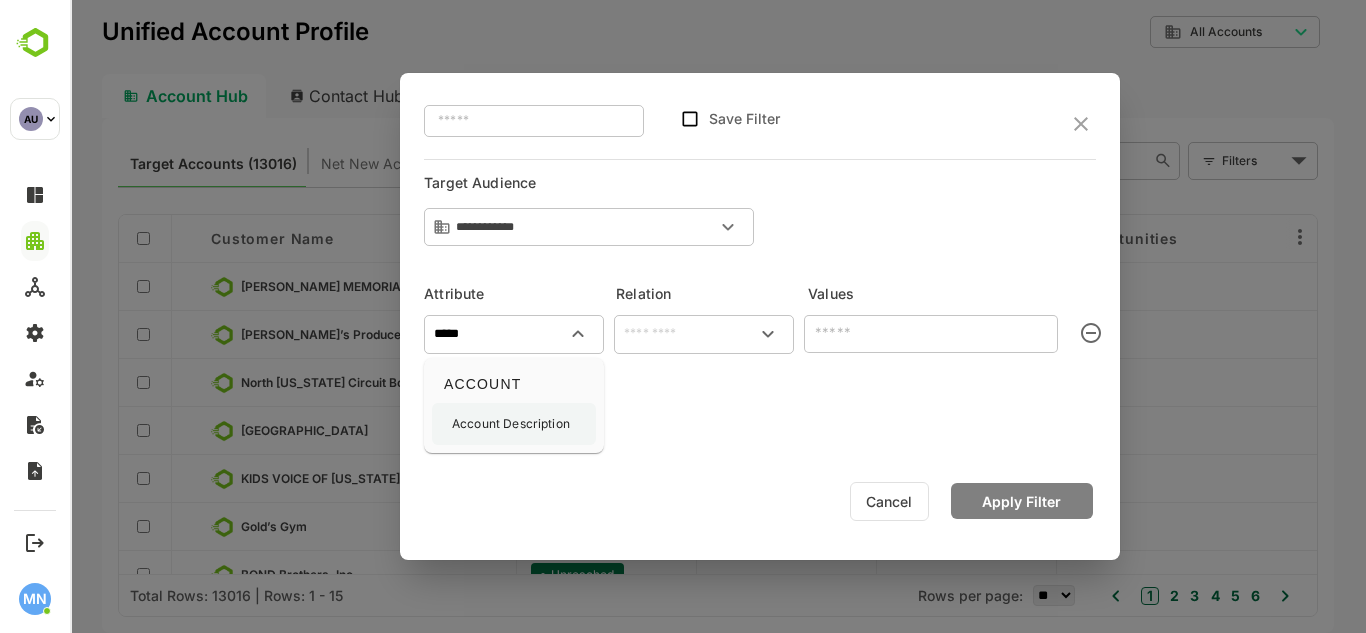 click on "Account Description" at bounding box center [511, 424] 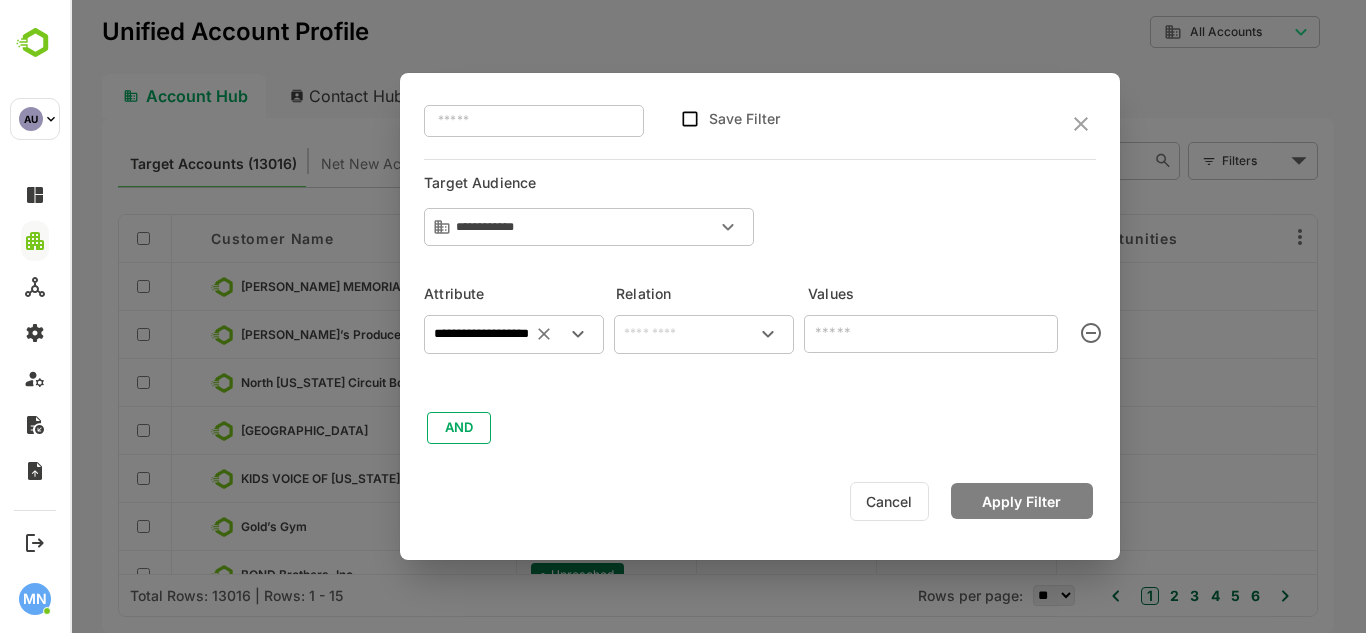 type on "**********" 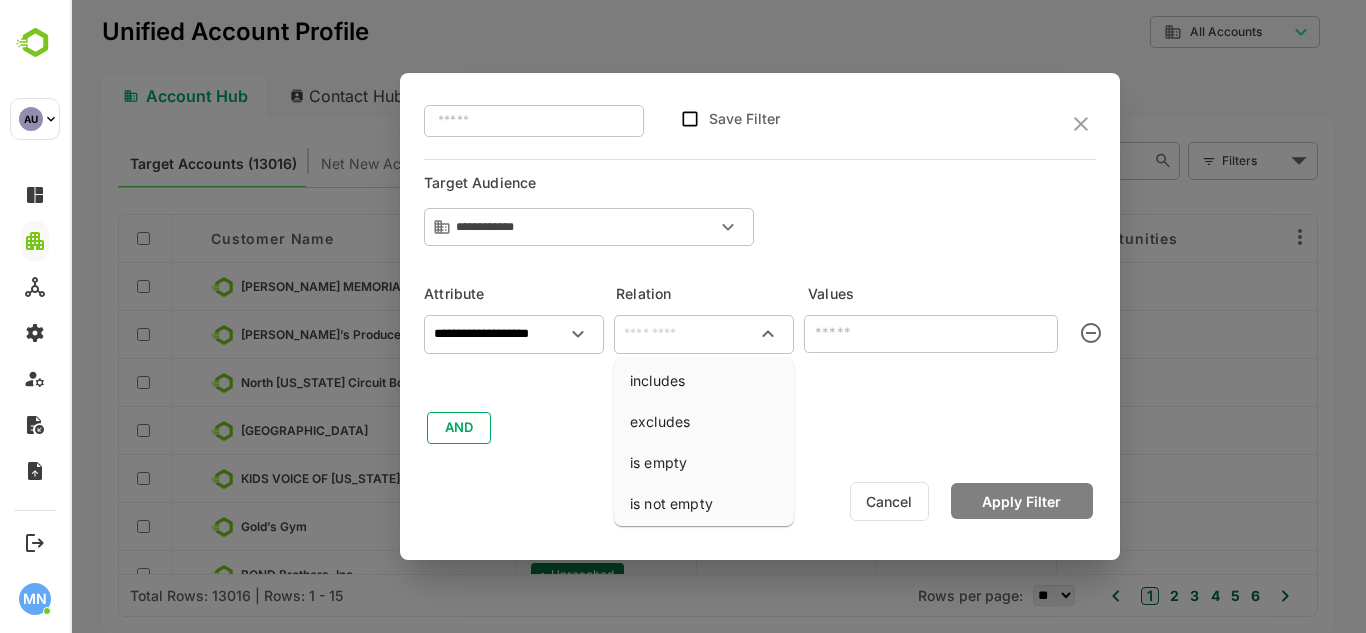 click at bounding box center (704, 334) 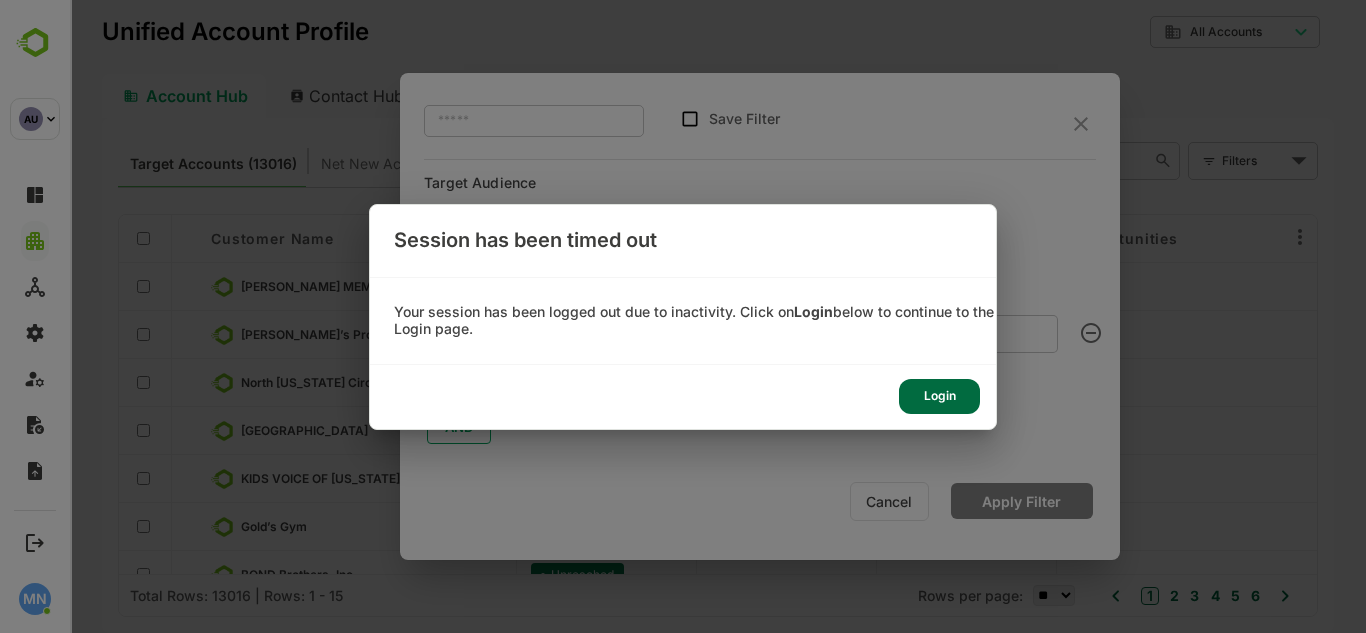 click on "Login" at bounding box center (939, 396) 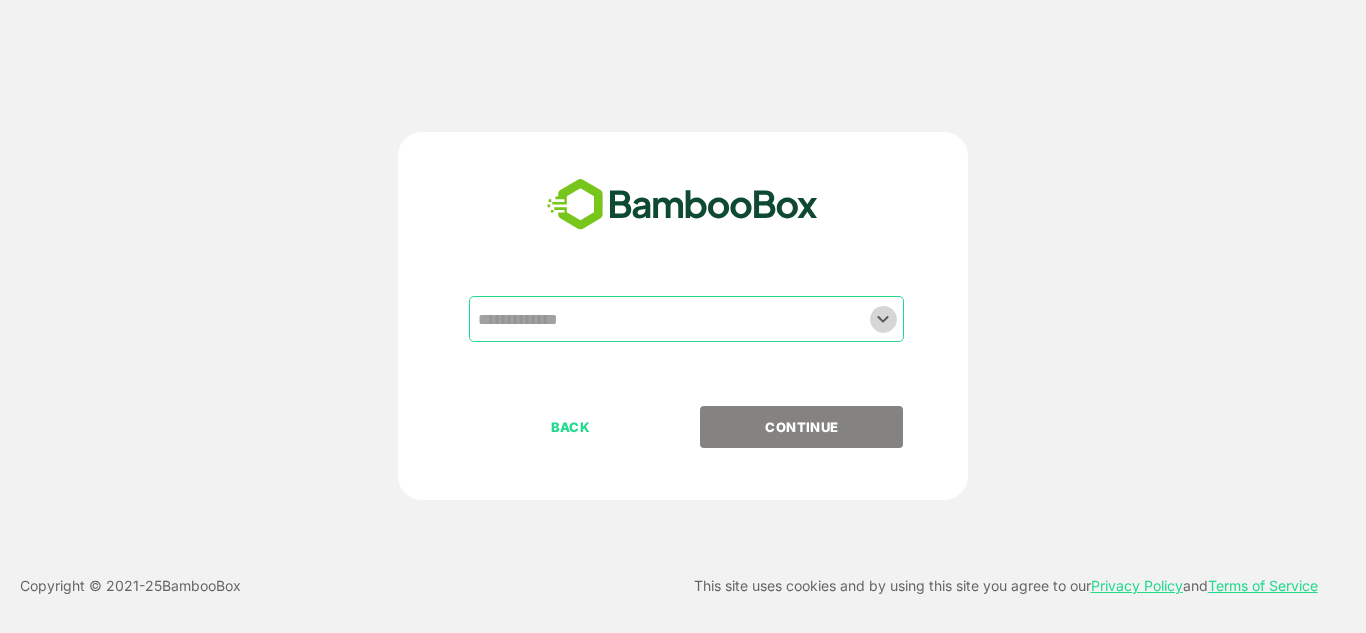 click 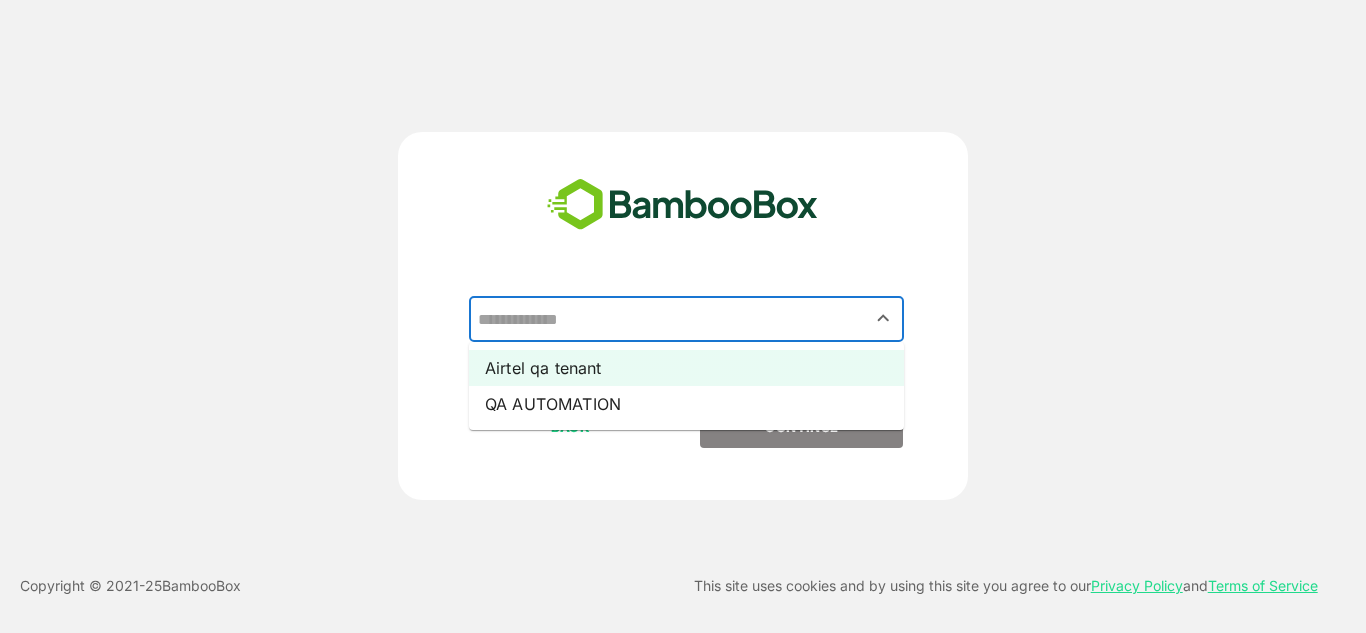 click on "Airtel qa tenant" at bounding box center (686, 368) 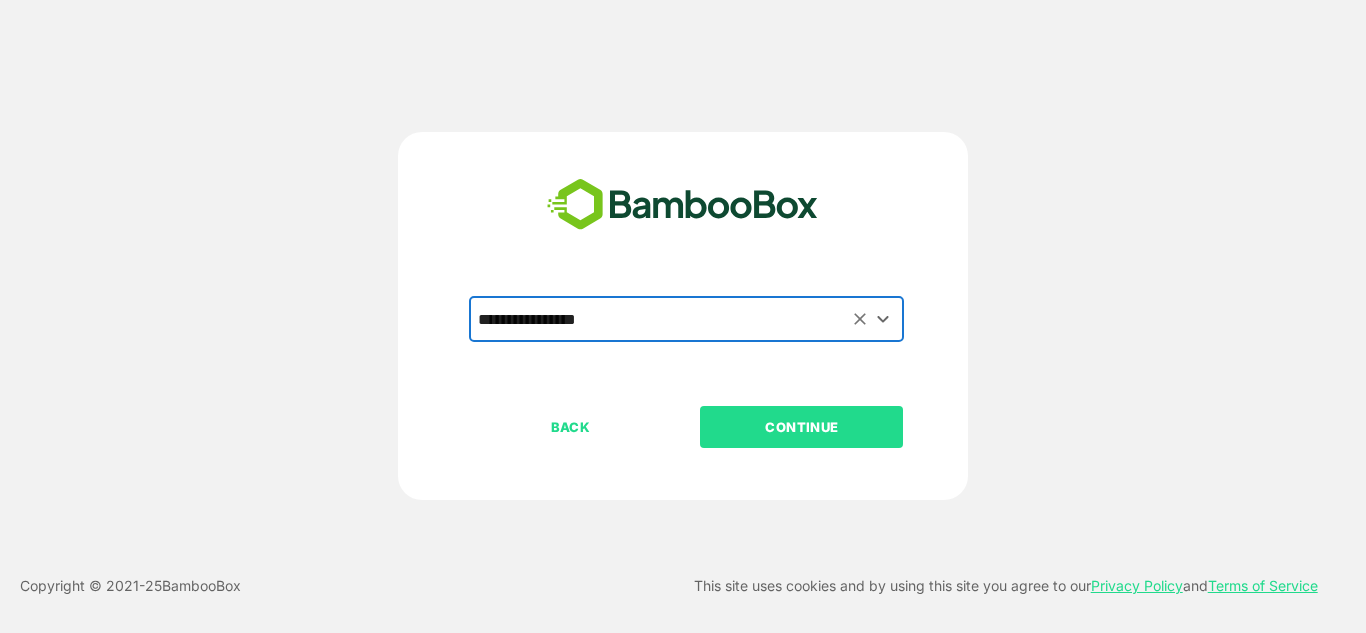 click on "CONTINUE" at bounding box center (801, 427) 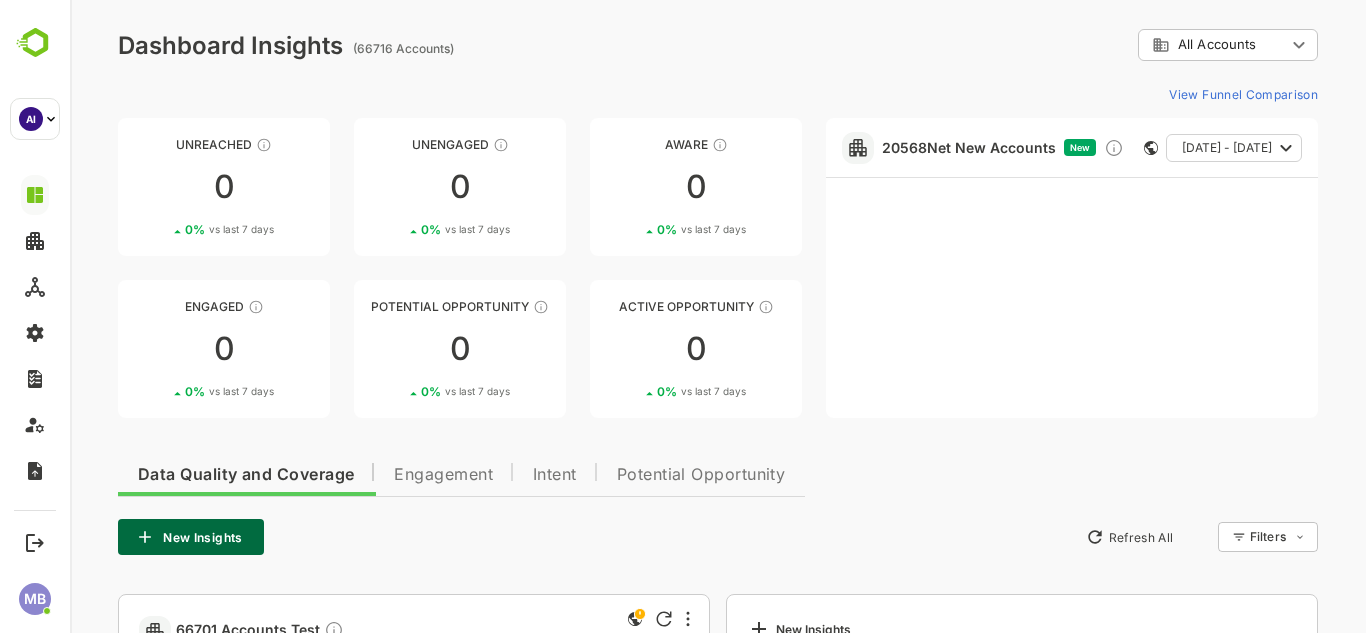 scroll, scrollTop: 0, scrollLeft: 0, axis: both 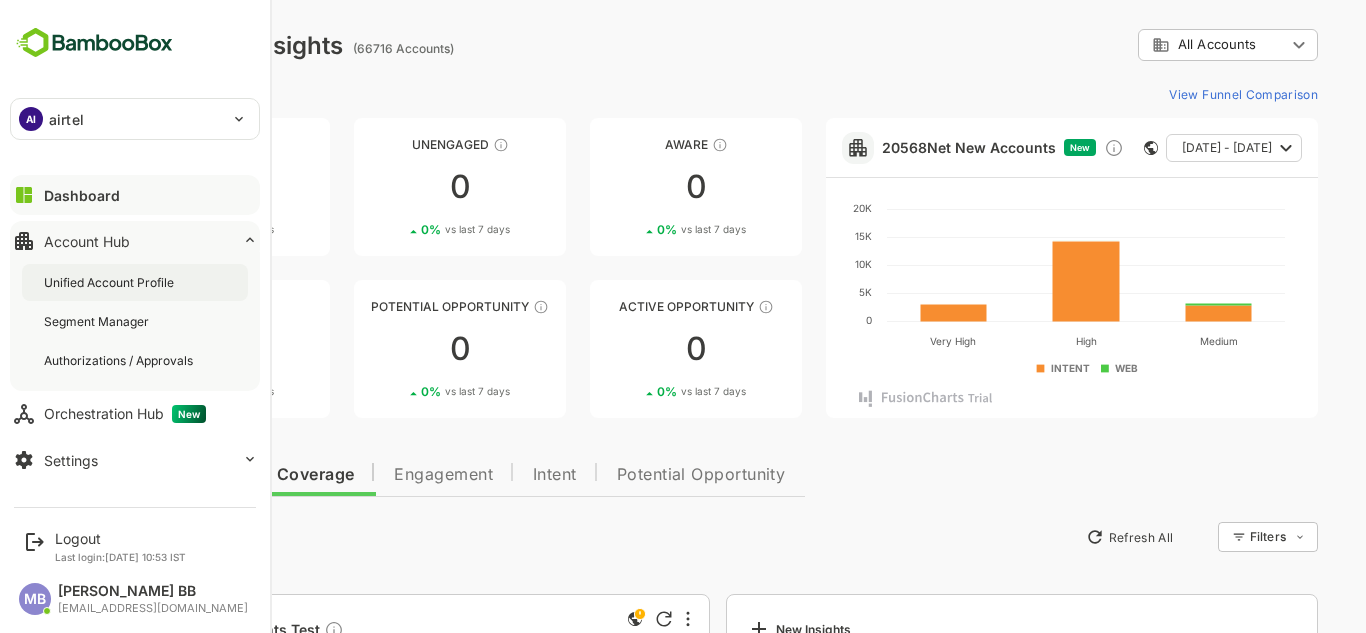 click on "Unified Account Profile" at bounding box center (135, 282) 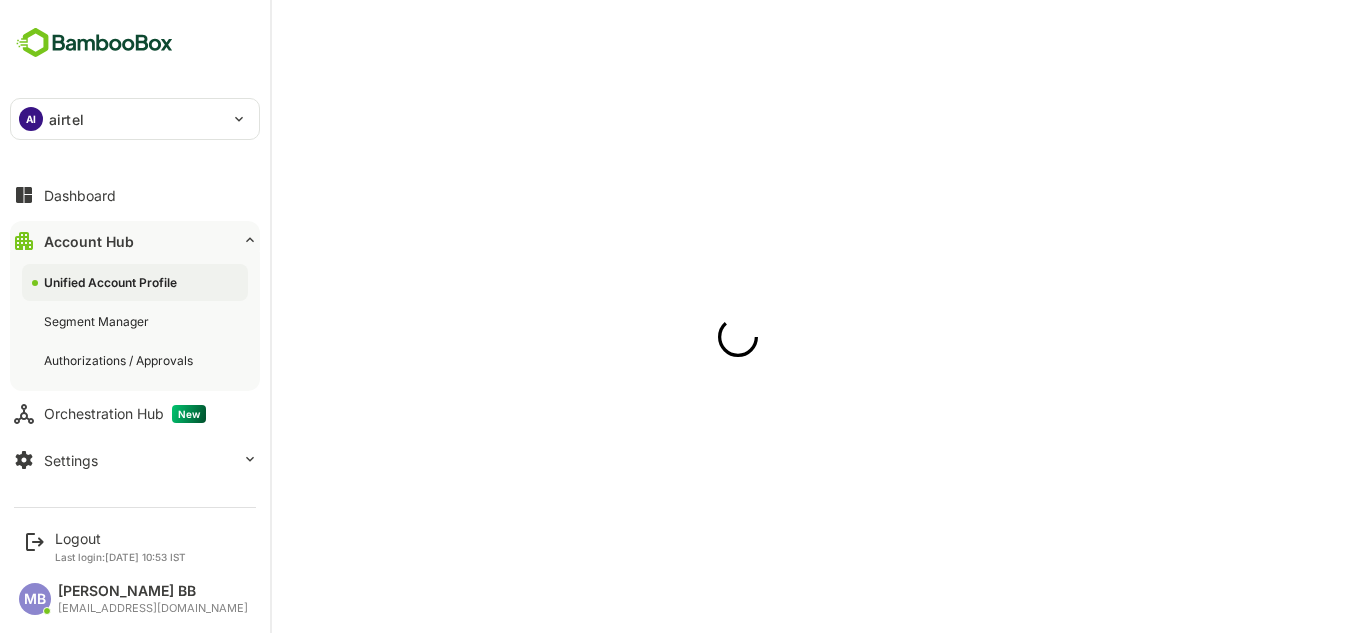 scroll, scrollTop: 0, scrollLeft: 0, axis: both 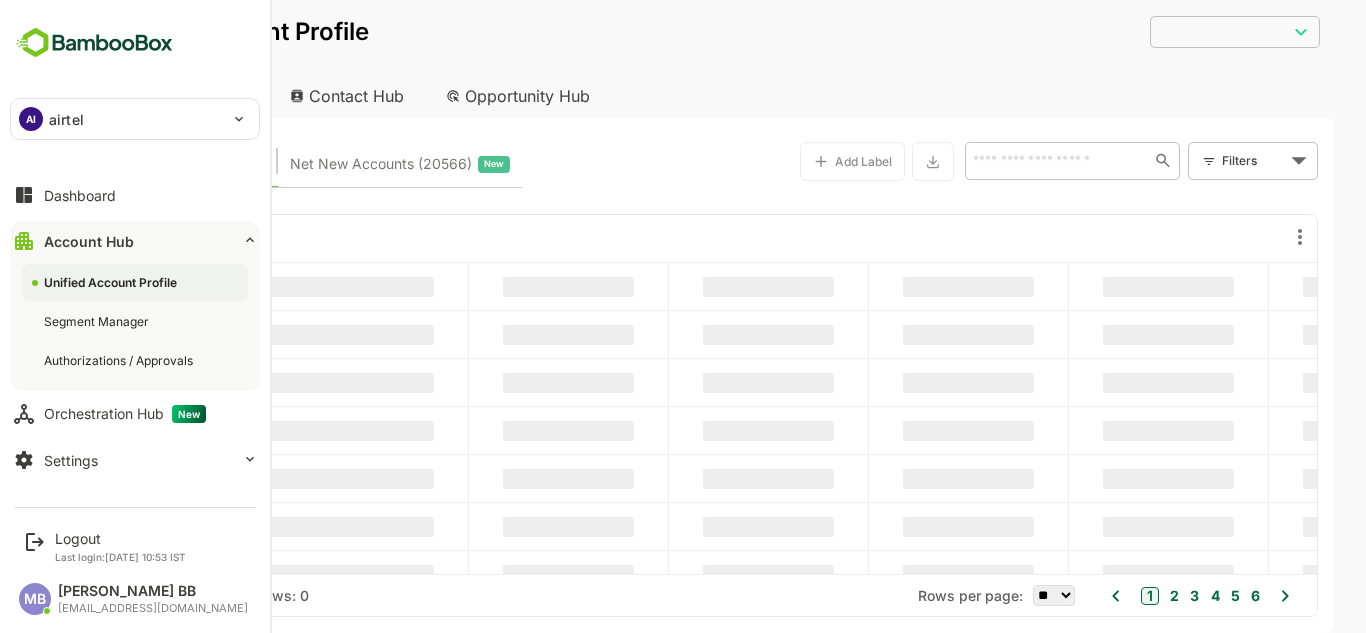 type on "**********" 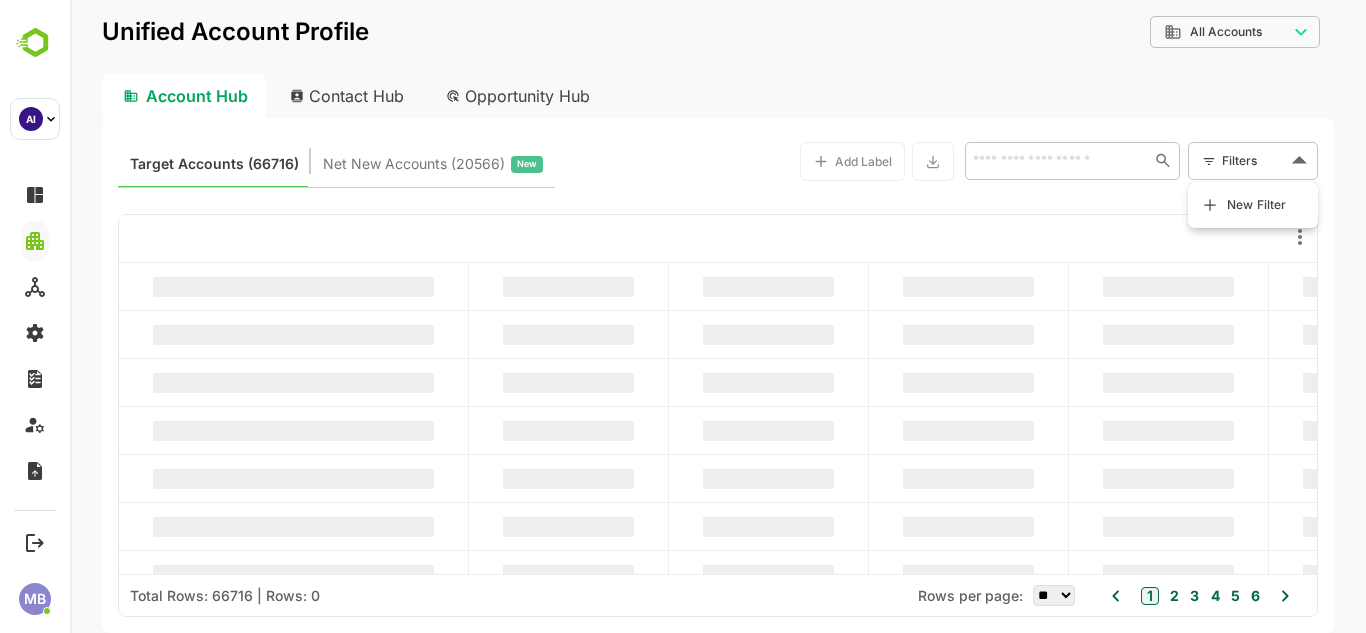 click on "**********" at bounding box center (718, 316) 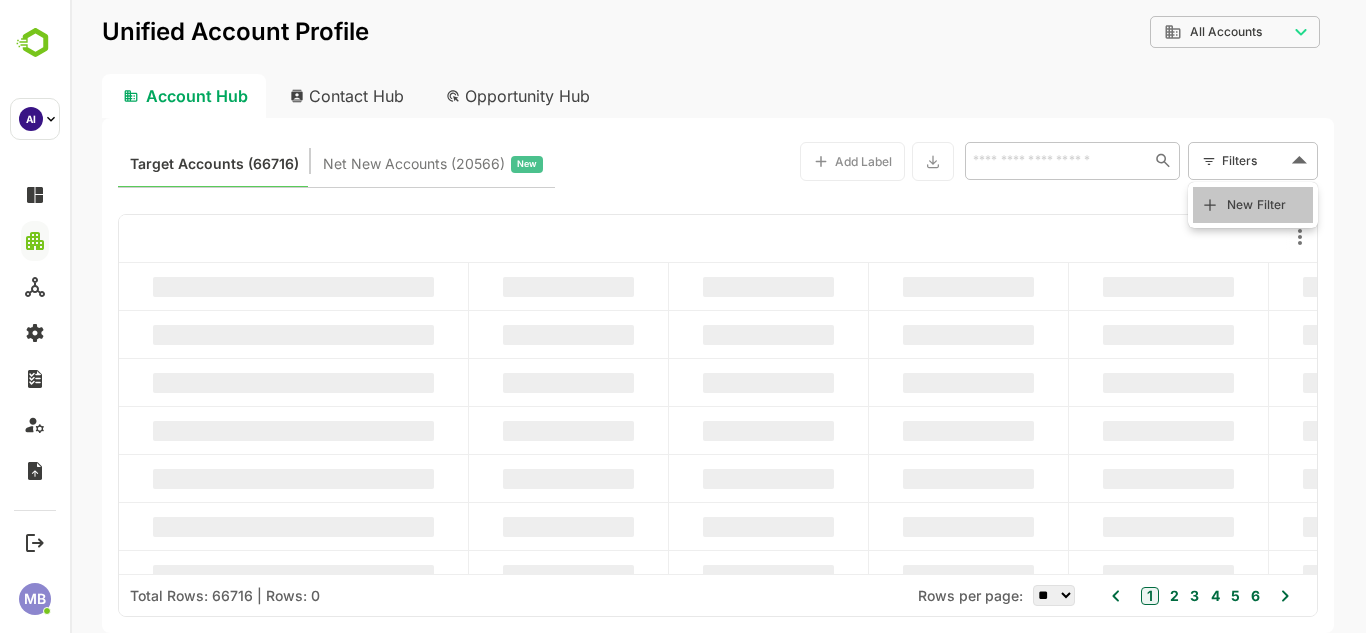 click on "New Filter" at bounding box center (1257, 205) 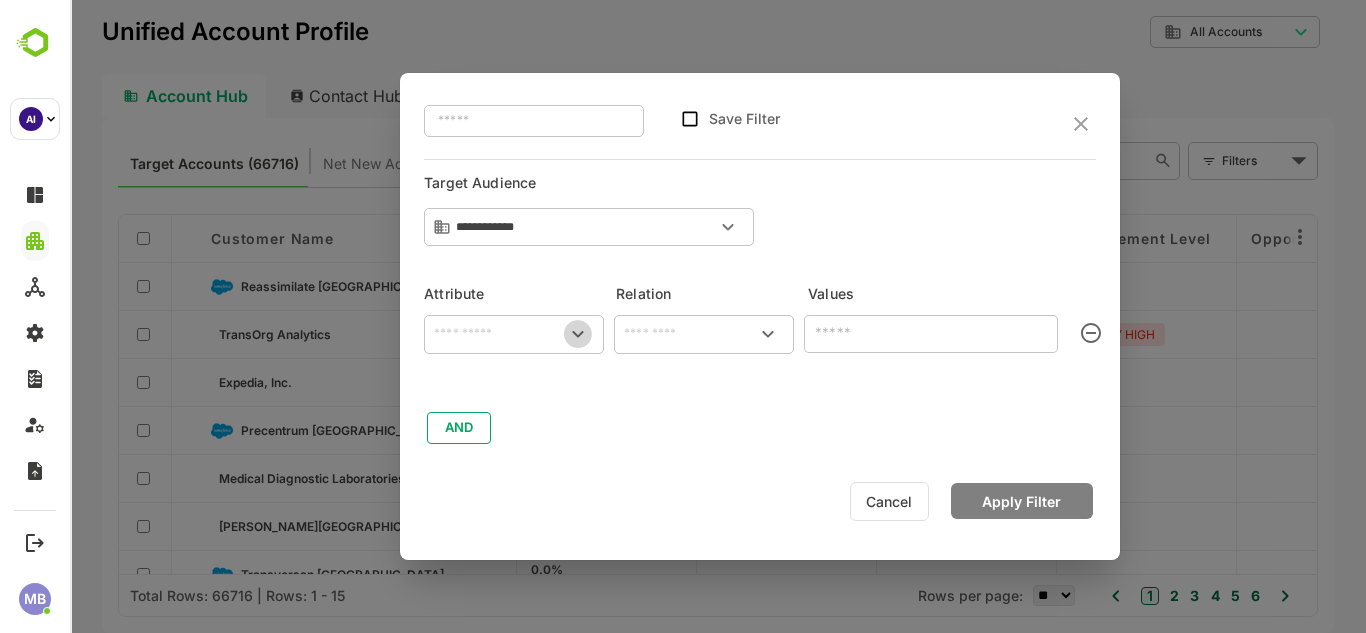 click 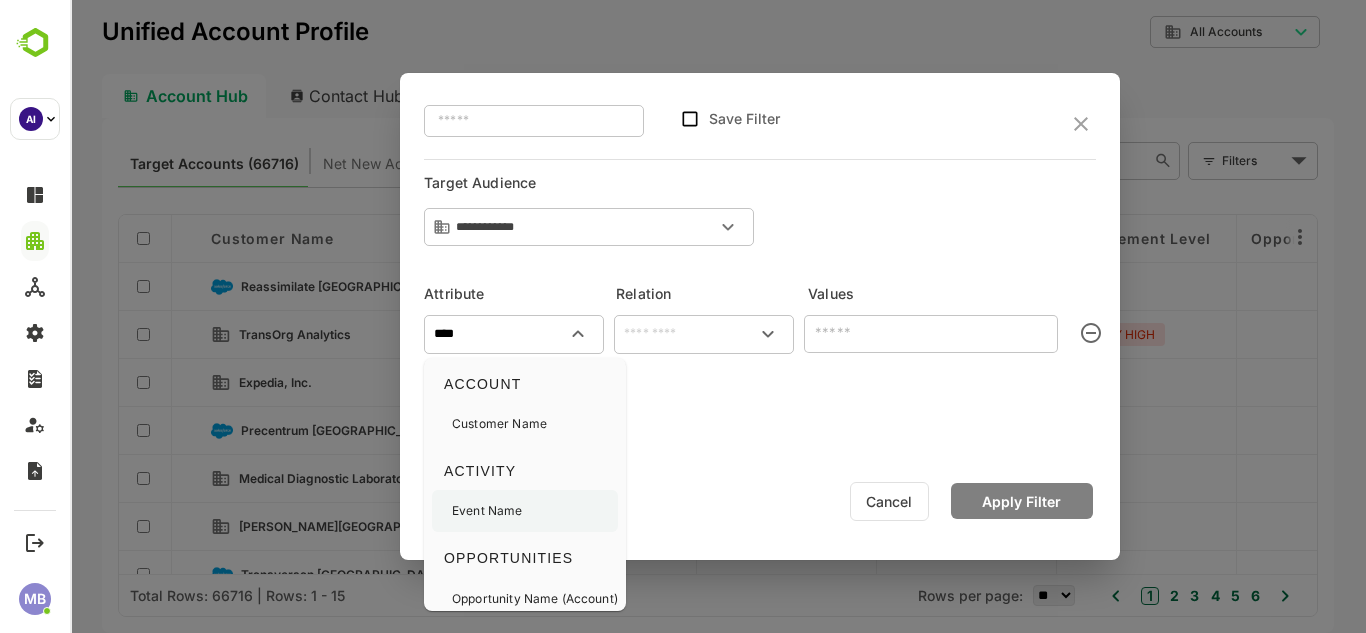scroll, scrollTop: 1, scrollLeft: 0, axis: vertical 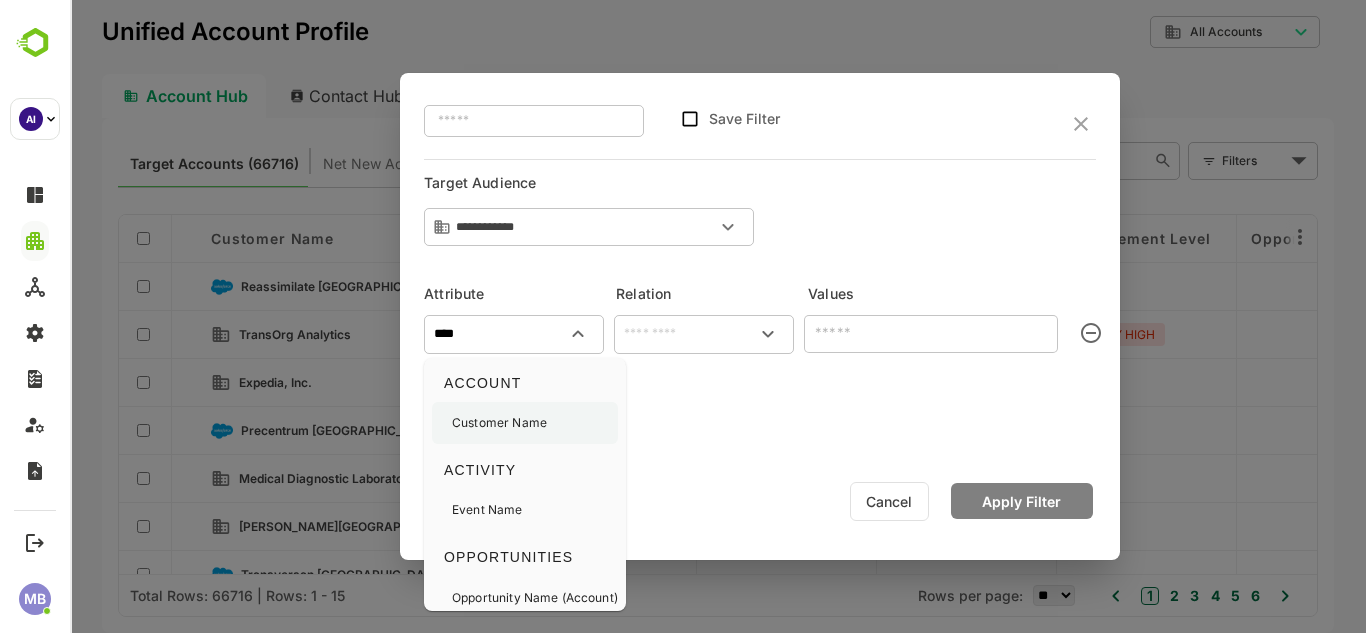 click on "Customer Name" at bounding box center (499, 423) 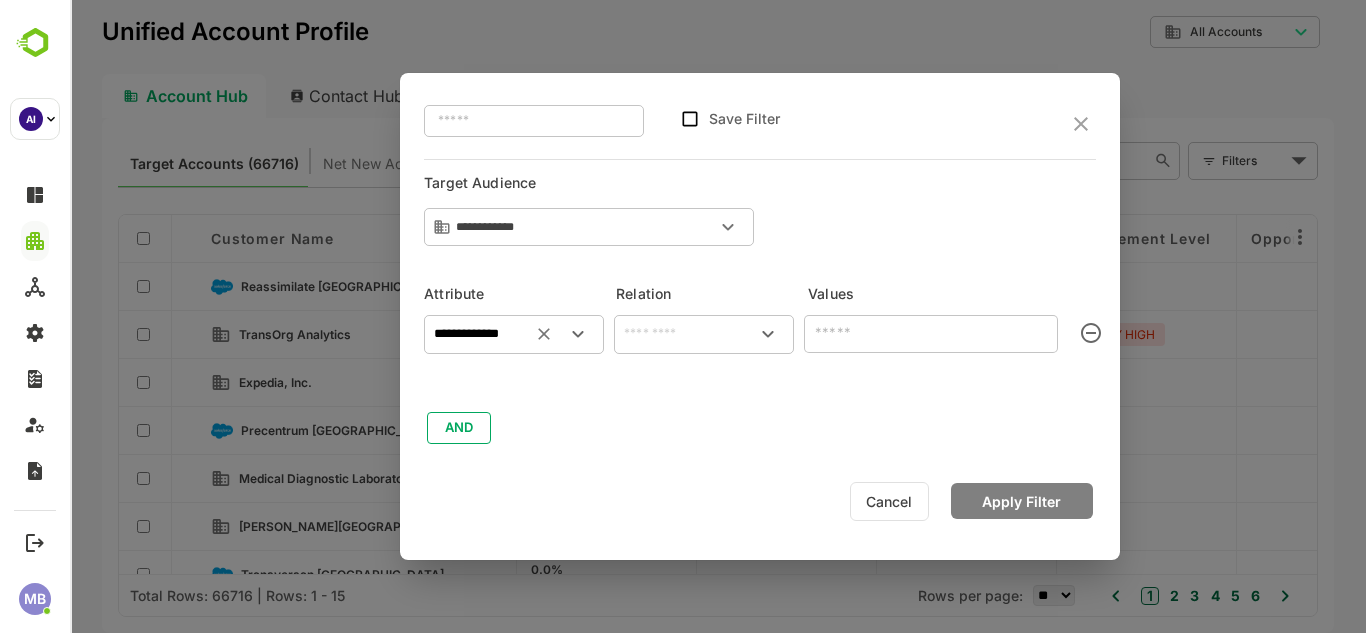 type on "**********" 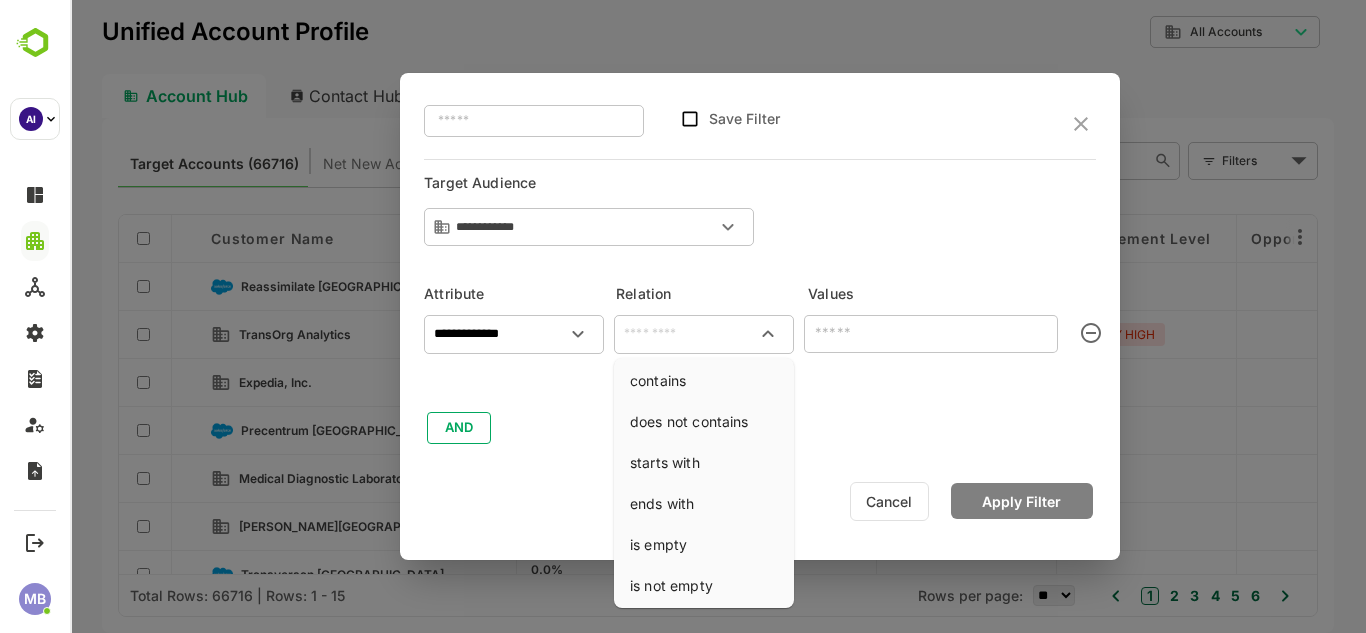 click at bounding box center [704, 334] 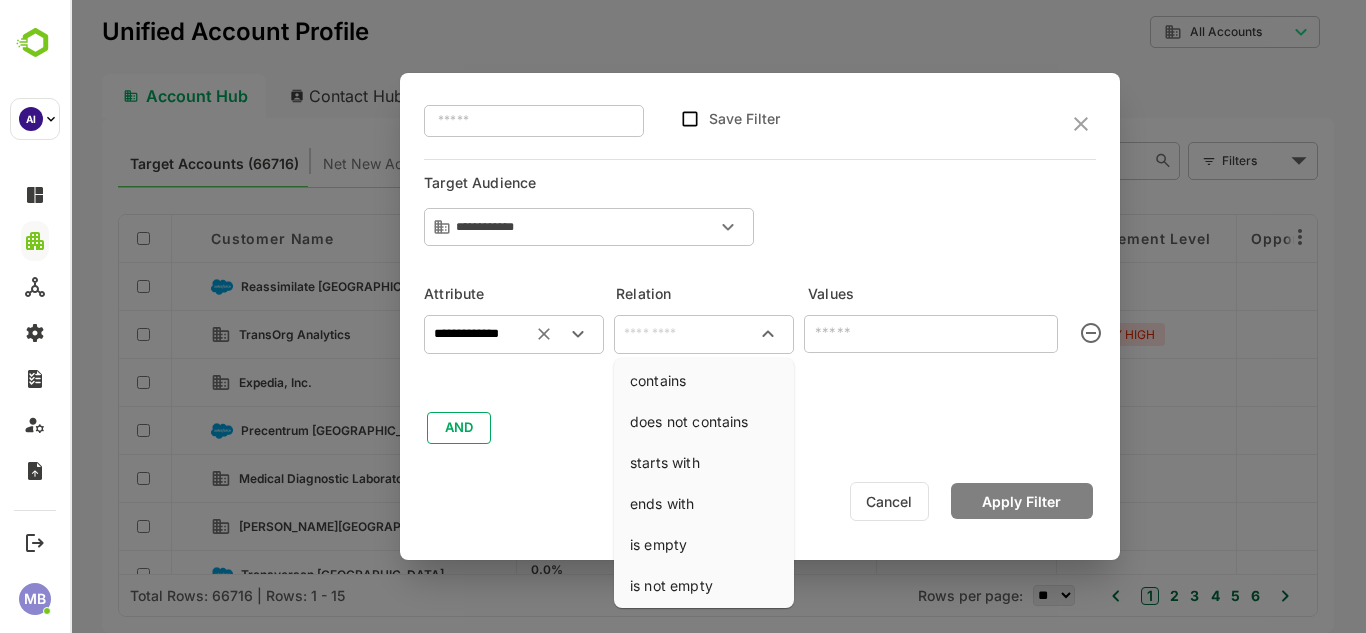 click 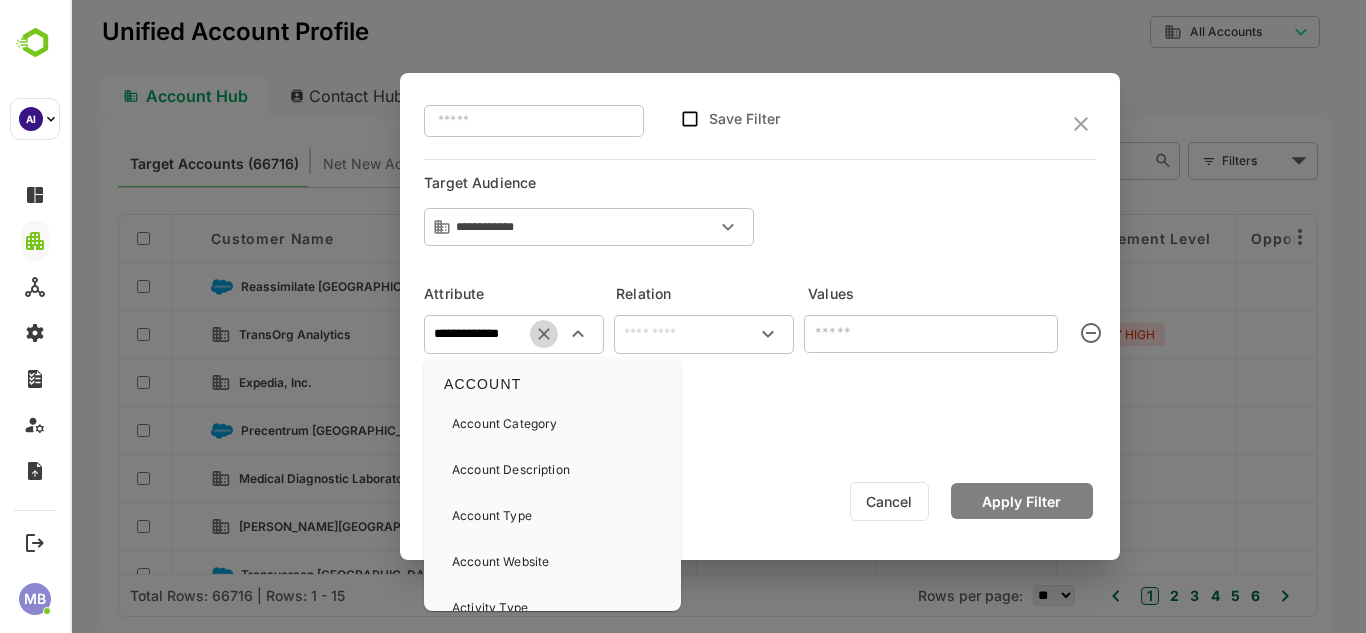 click 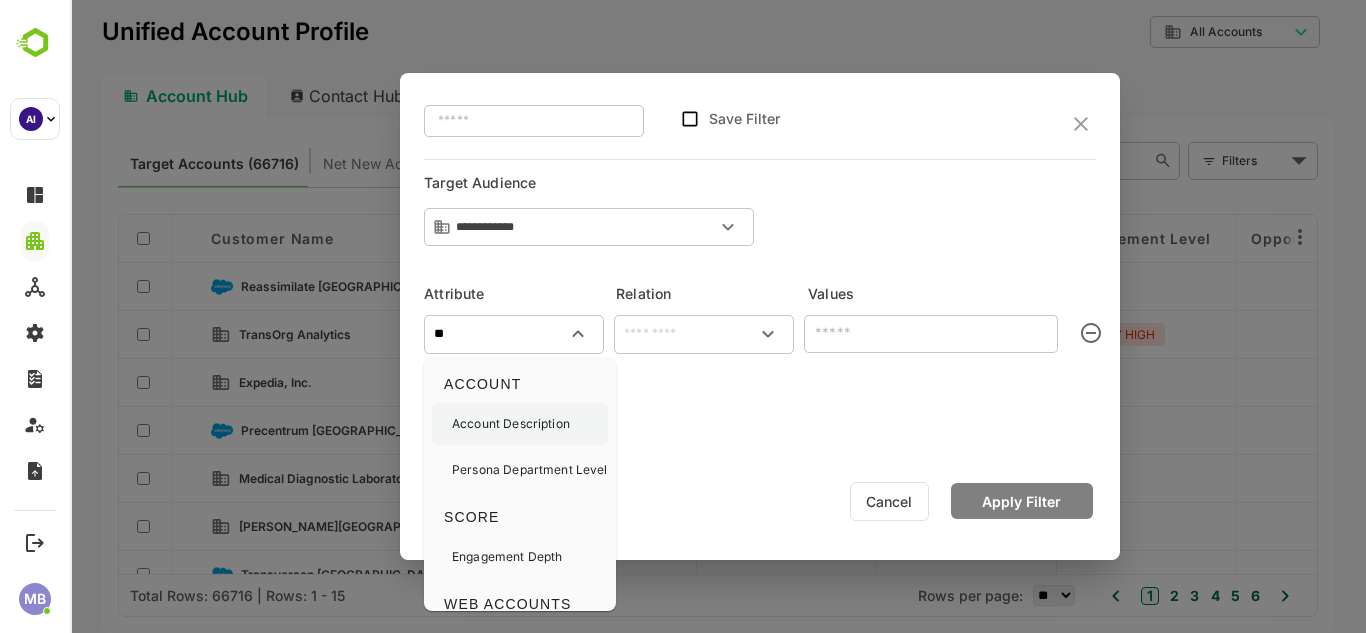 click on "Account Description" at bounding box center (511, 424) 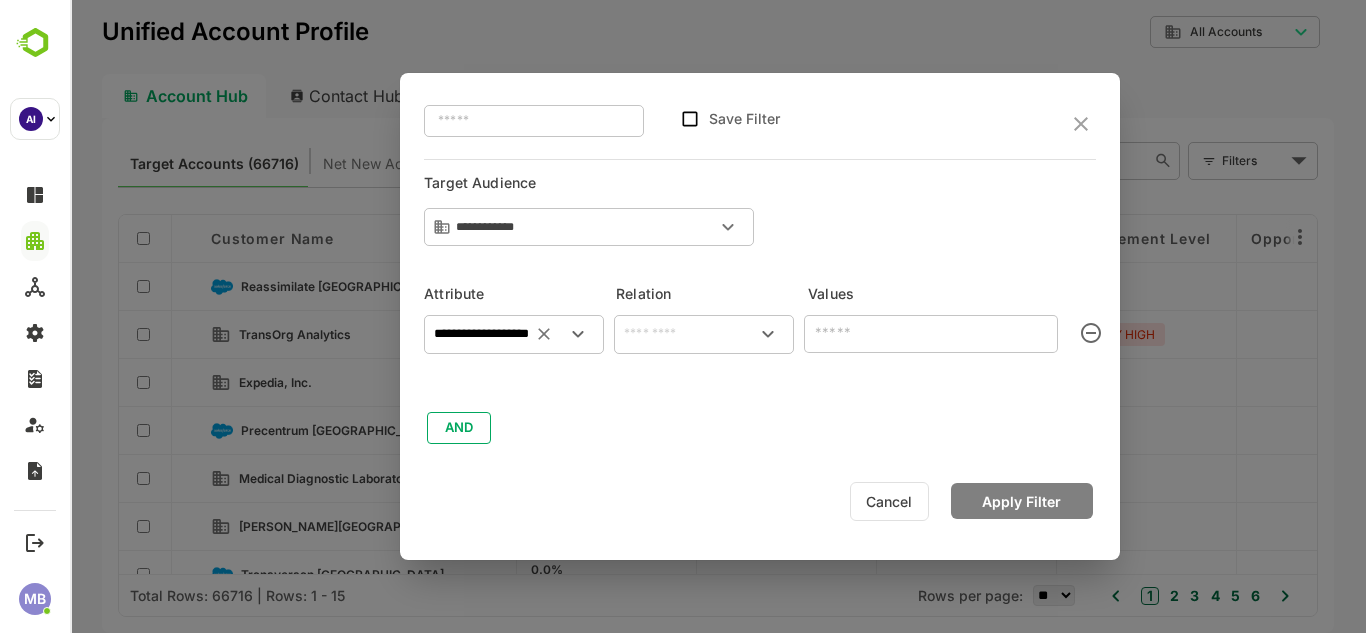 click on "​" at bounding box center (704, 334) 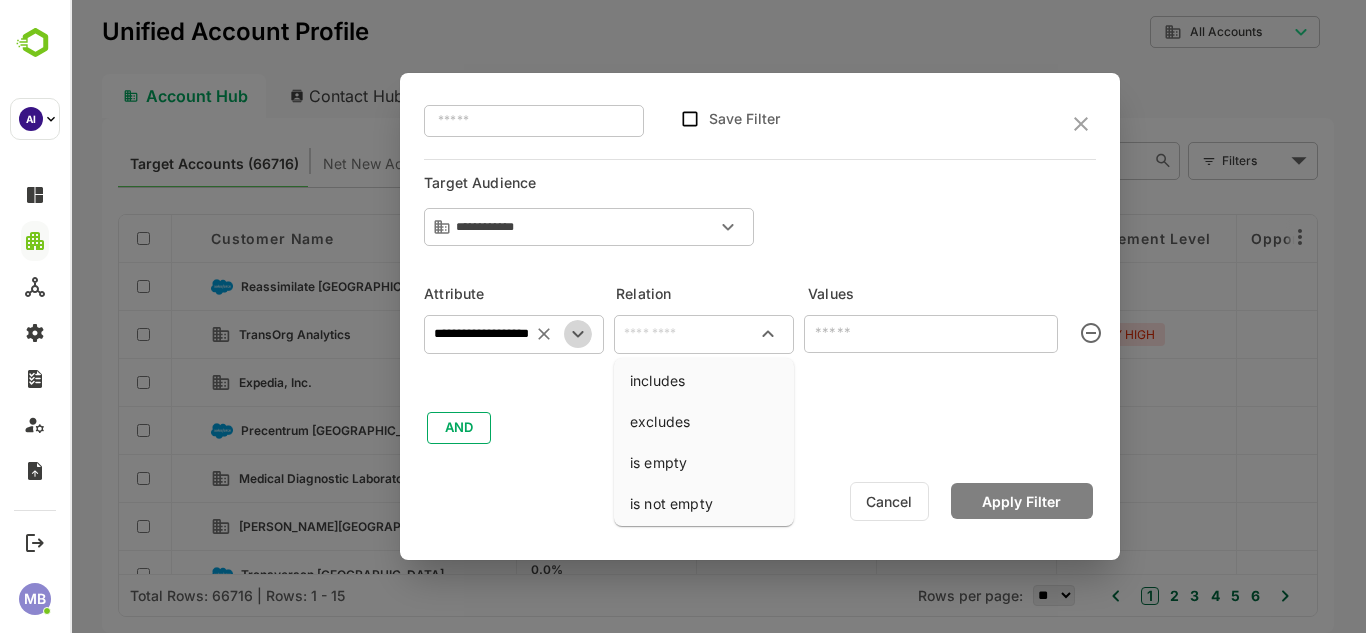 click 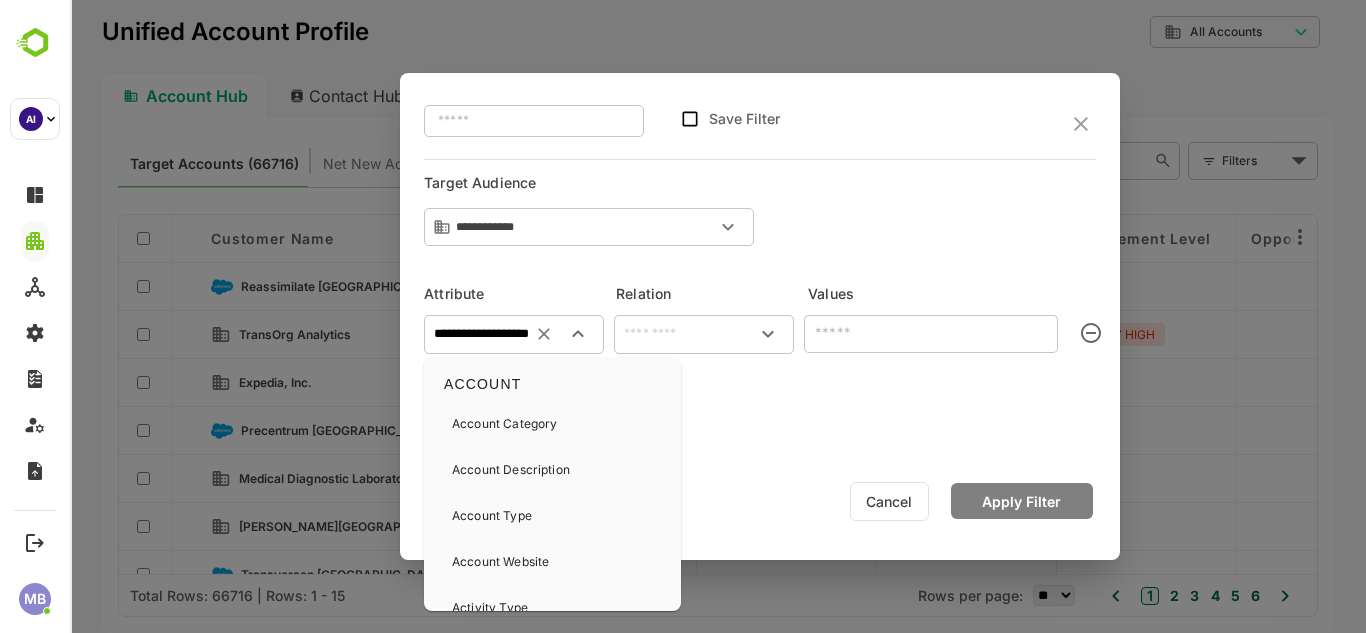drag, startPoint x: 575, startPoint y: 343, endPoint x: 574, endPoint y: 369, distance: 26.019224 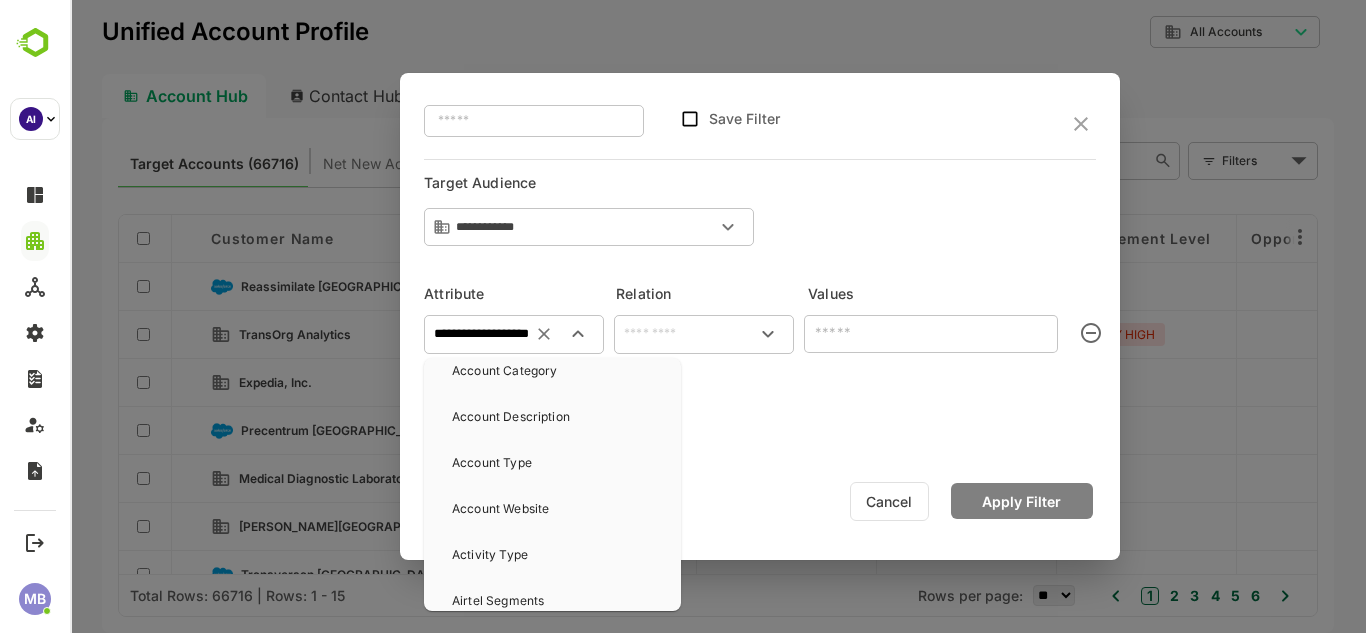 scroll, scrollTop: 110, scrollLeft: 0, axis: vertical 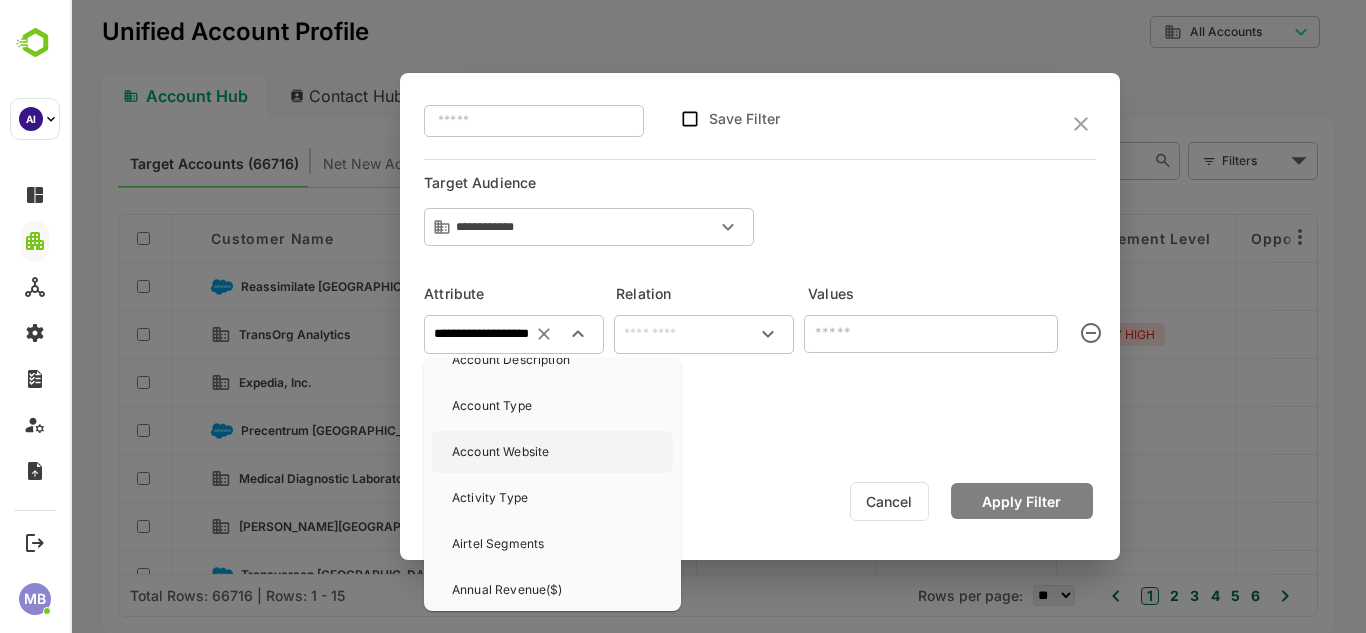 click on "Account Website" at bounding box center (500, 452) 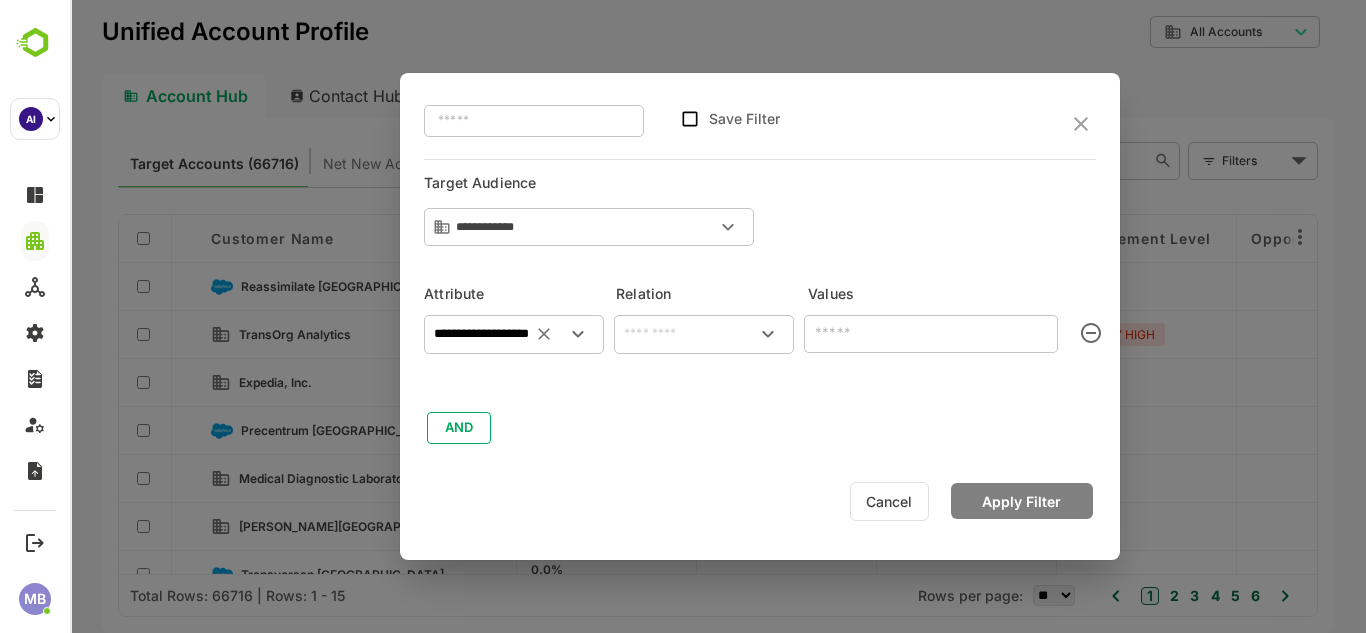 type on "**********" 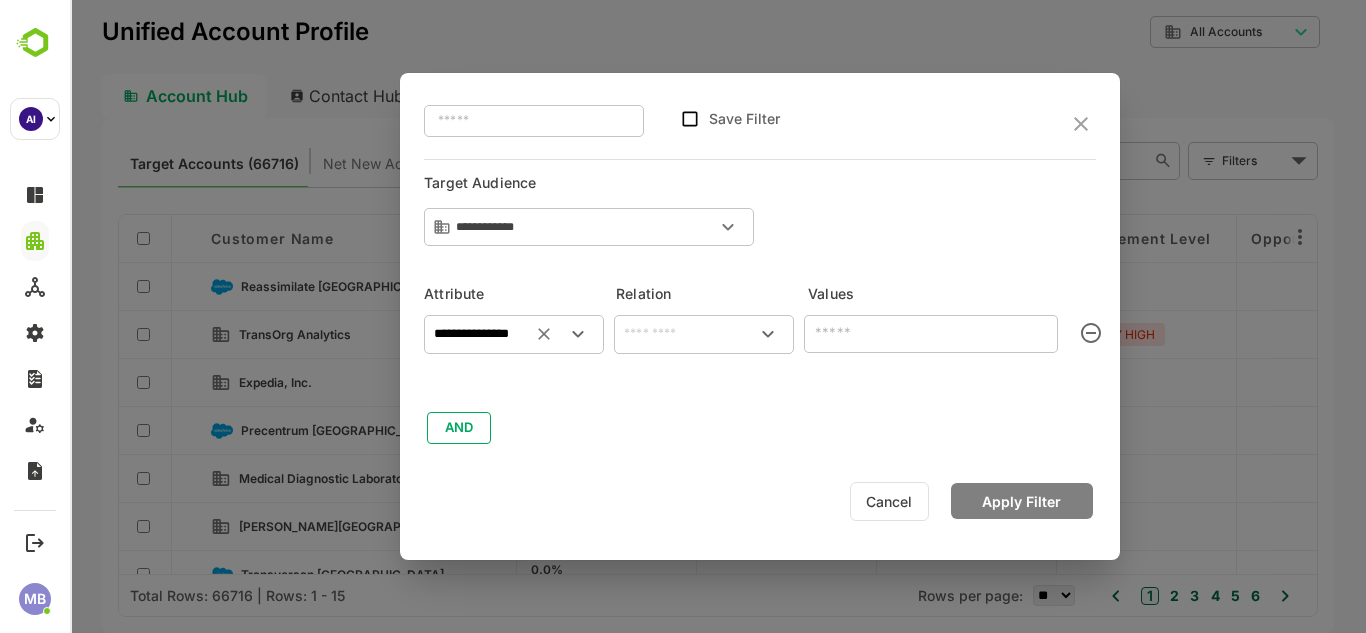 click on "​" at bounding box center [704, 334] 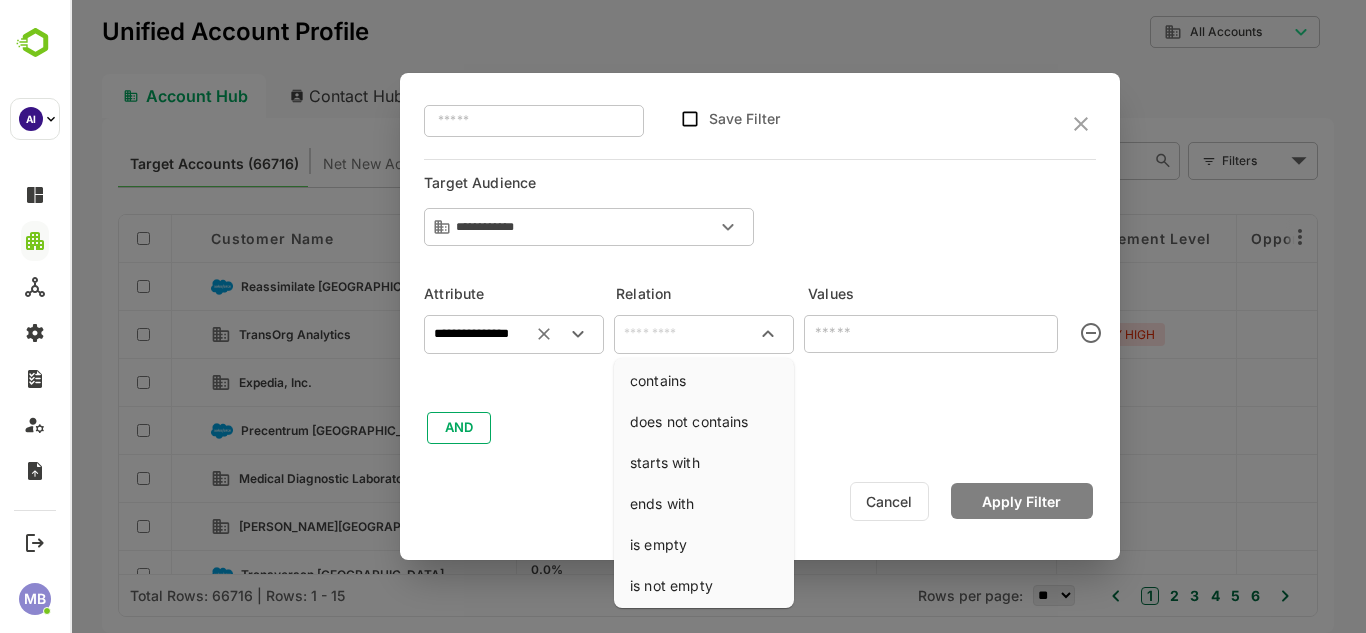 click 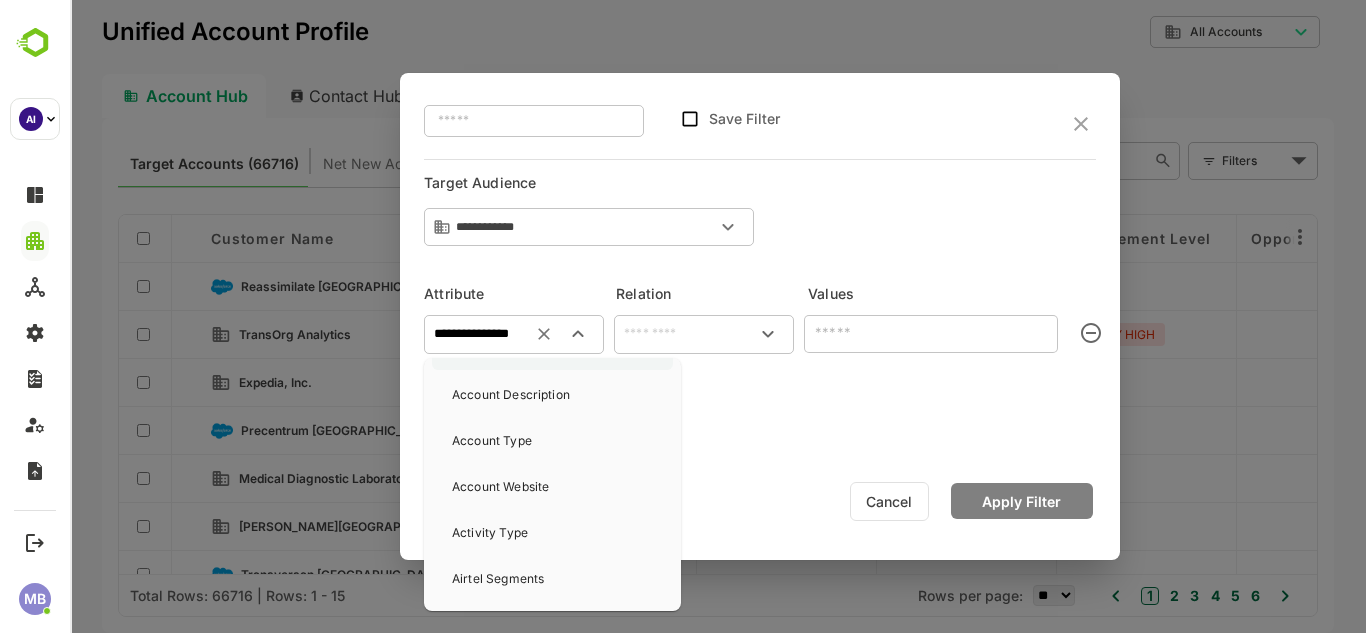 scroll, scrollTop: 76, scrollLeft: 0, axis: vertical 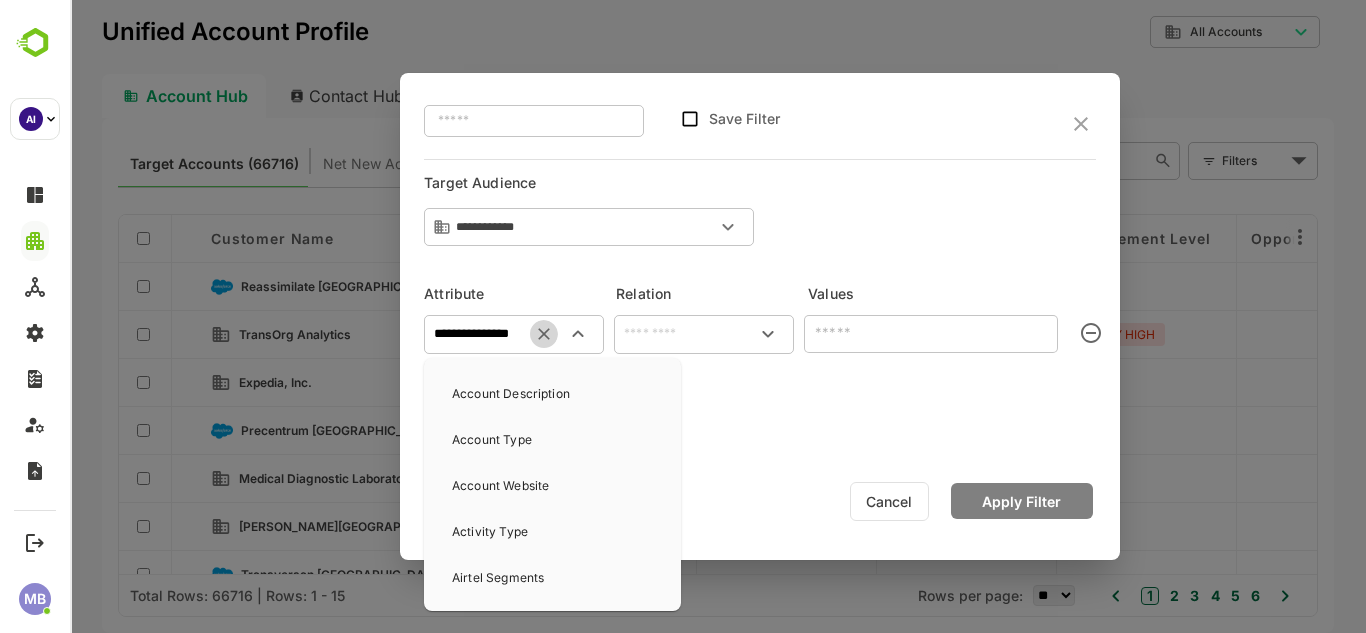 click 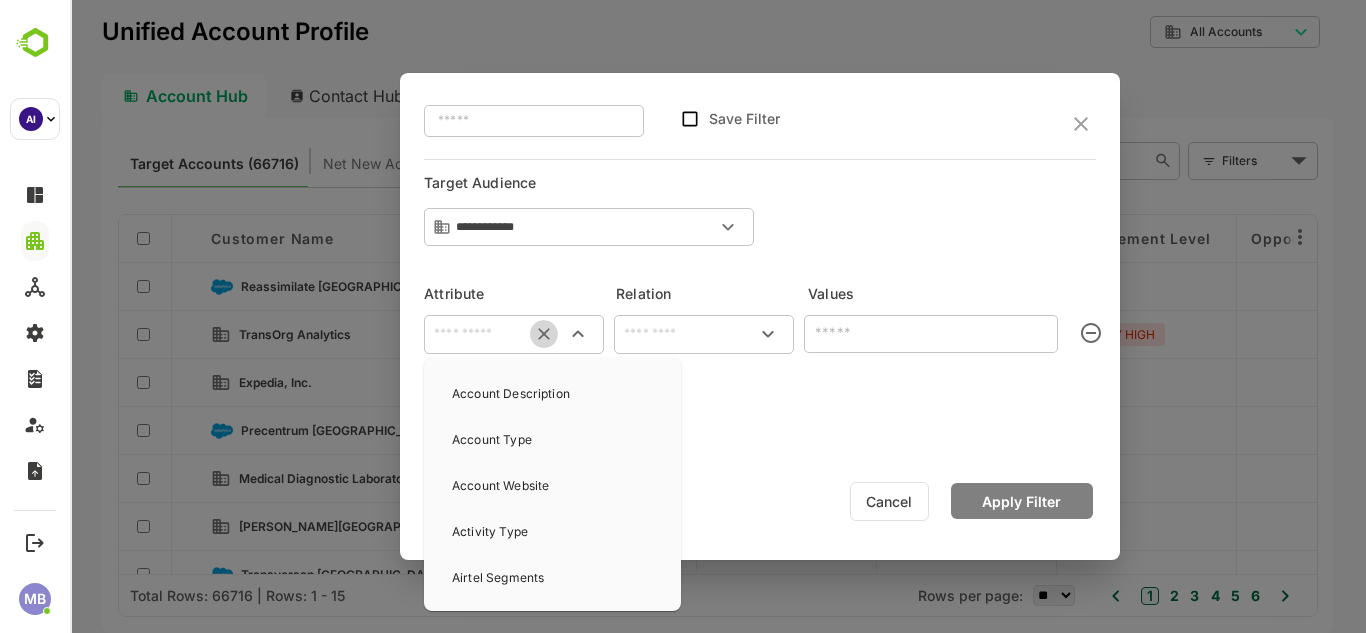 scroll, scrollTop: 0, scrollLeft: 0, axis: both 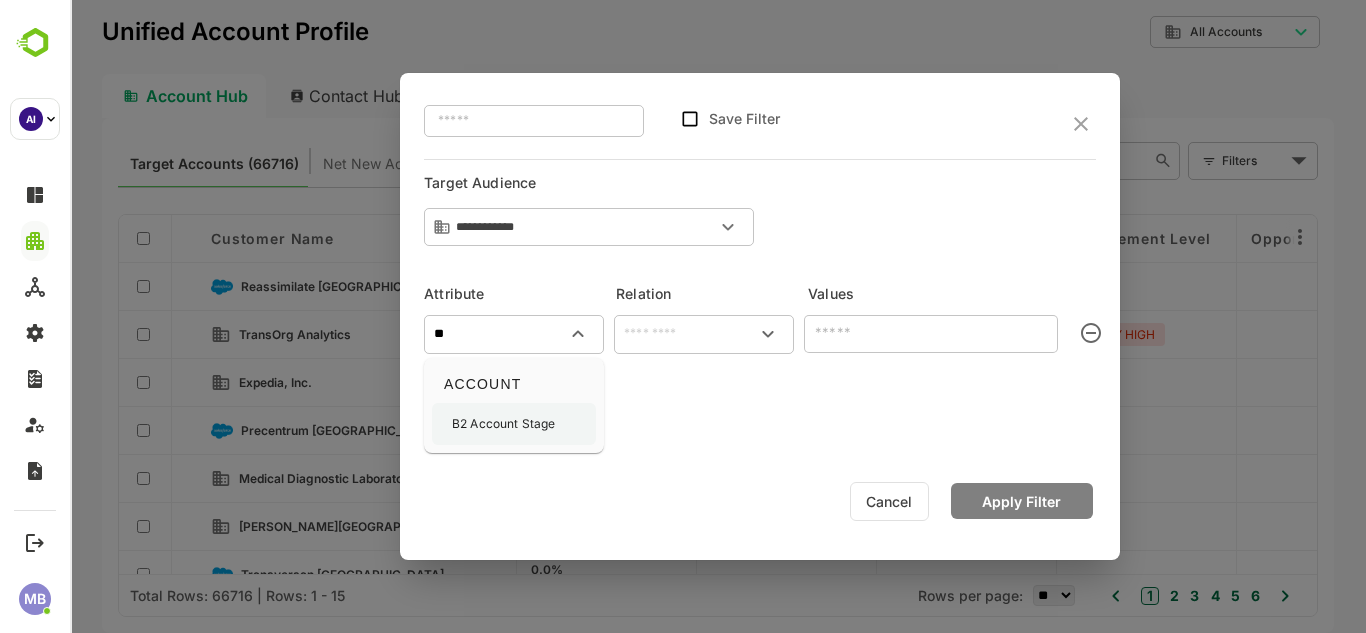 click on "B2 Account Stage" at bounding box center (503, 424) 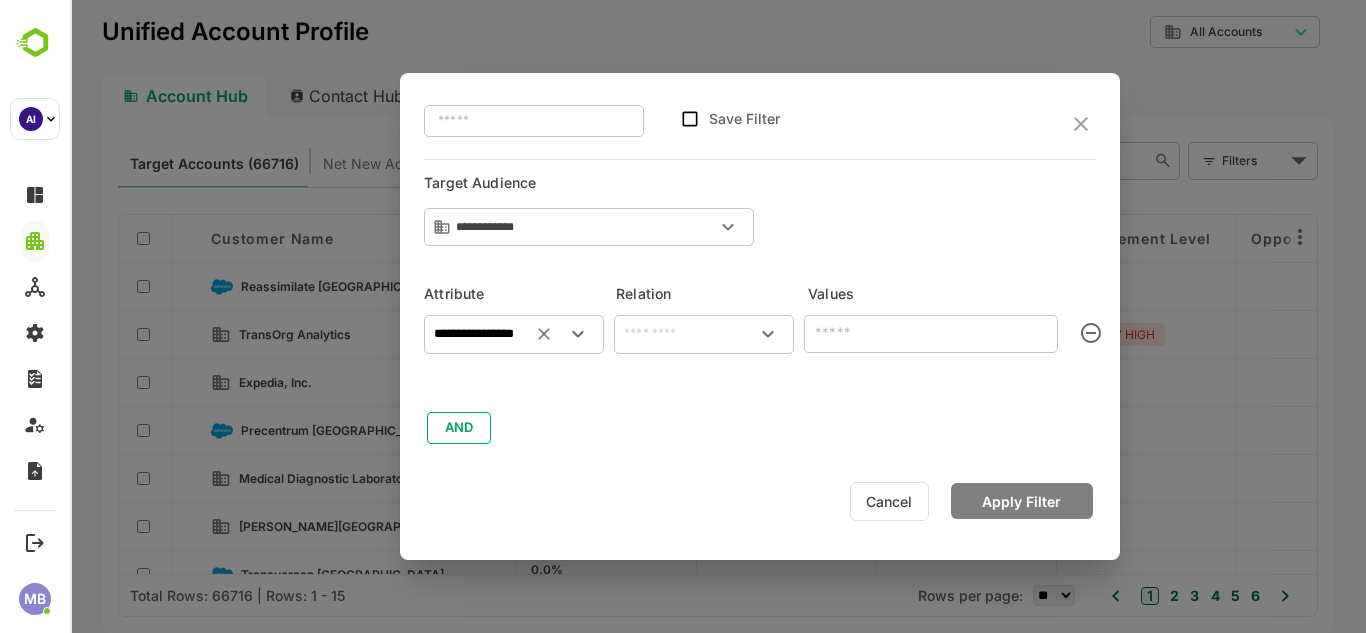 type on "**********" 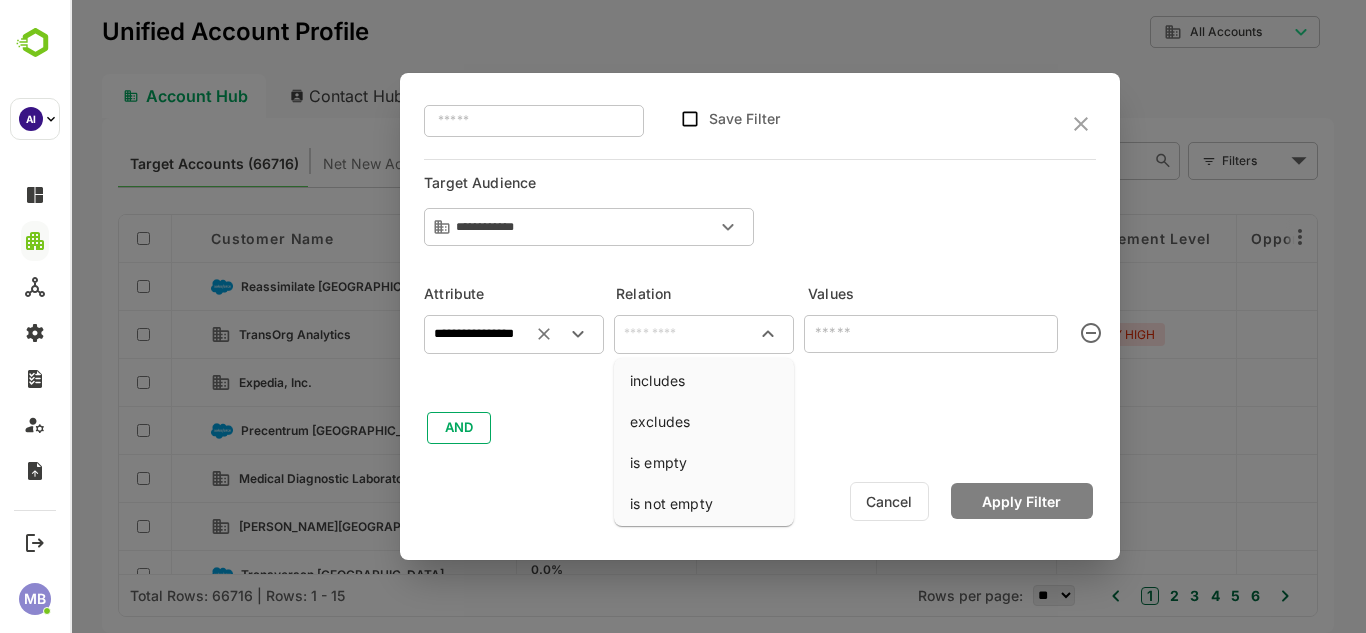 click at bounding box center [704, 334] 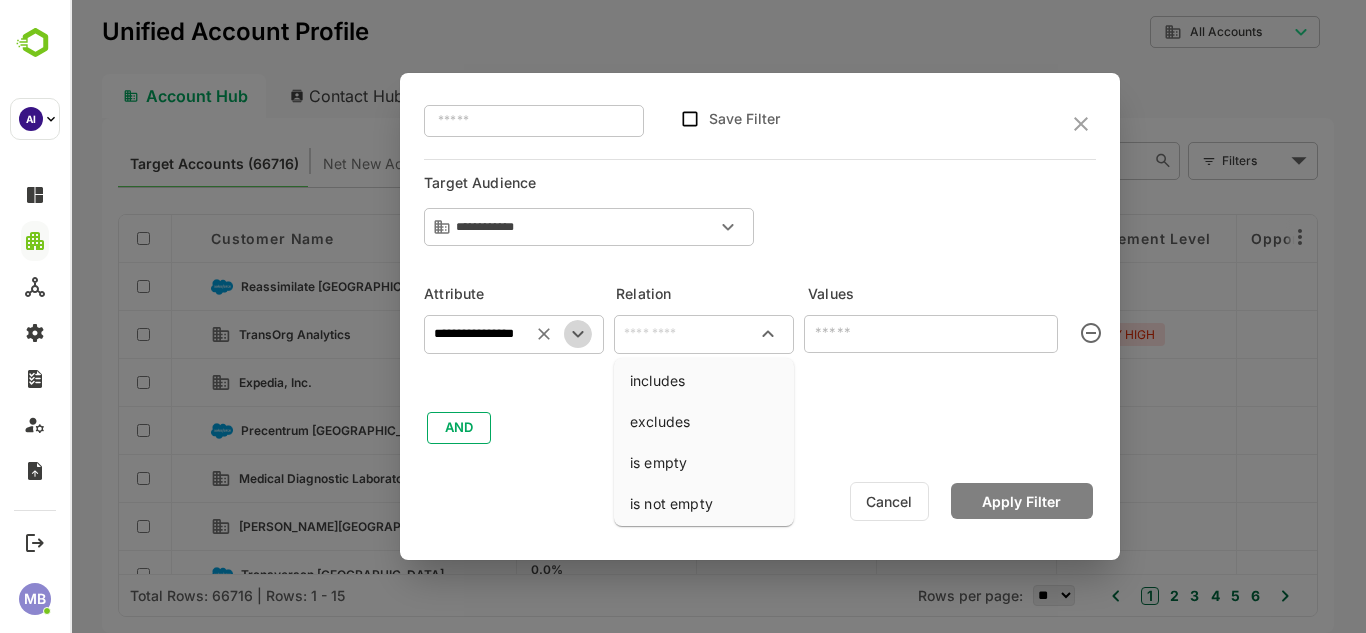 click 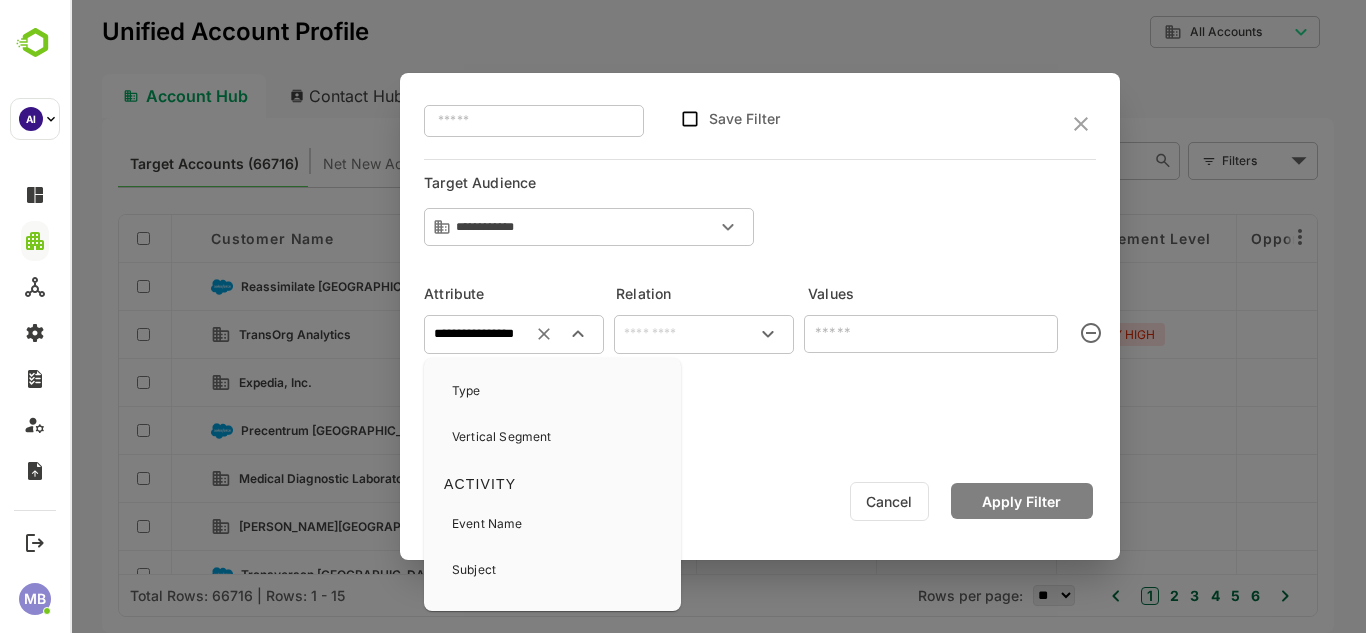 scroll, scrollTop: 1920, scrollLeft: 0, axis: vertical 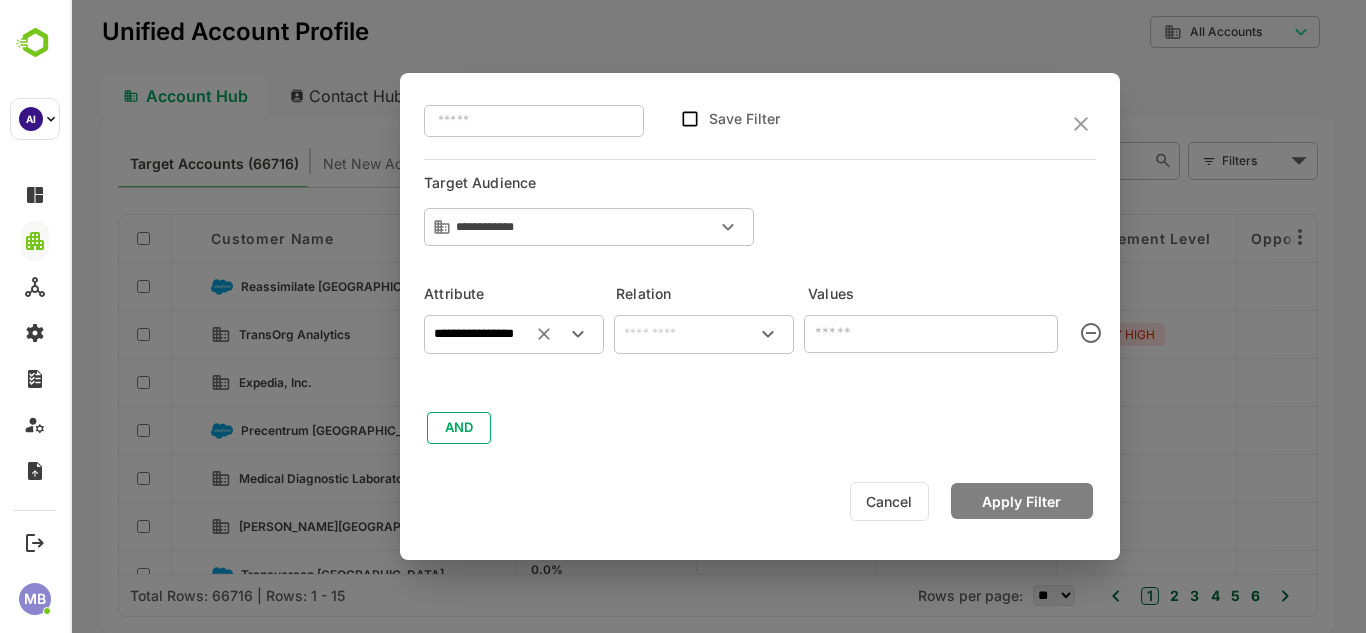 click on "​" at bounding box center (704, 334) 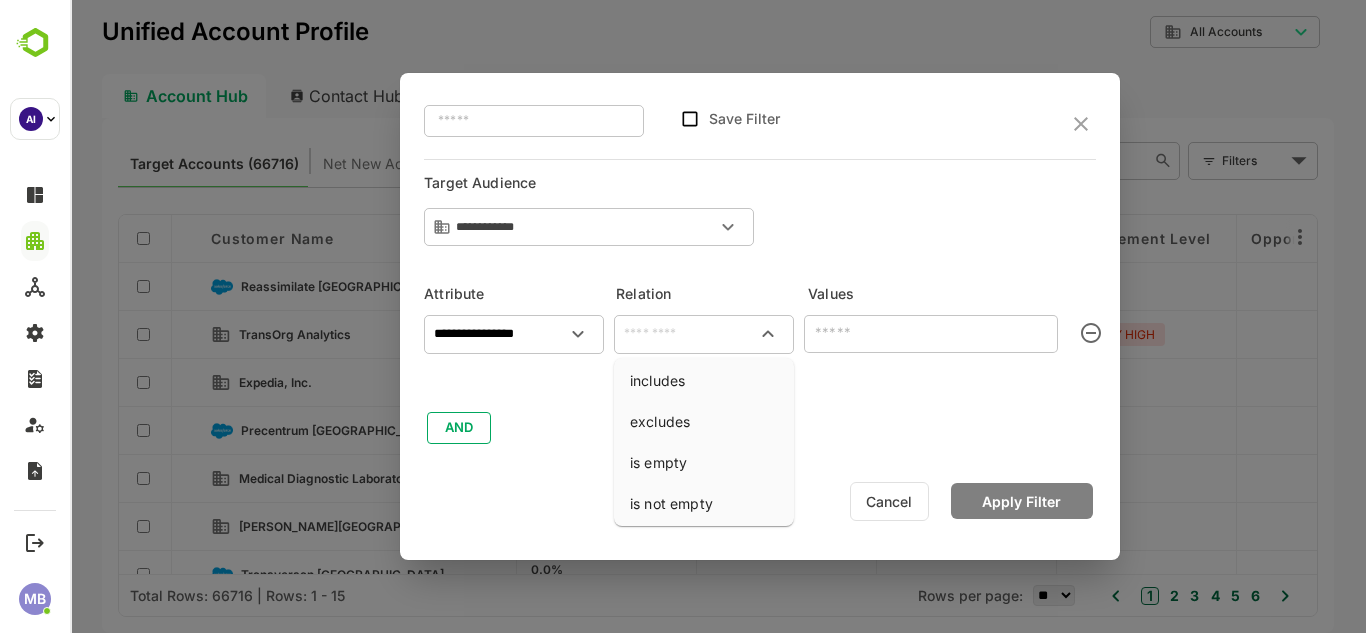 click at bounding box center (704, 334) 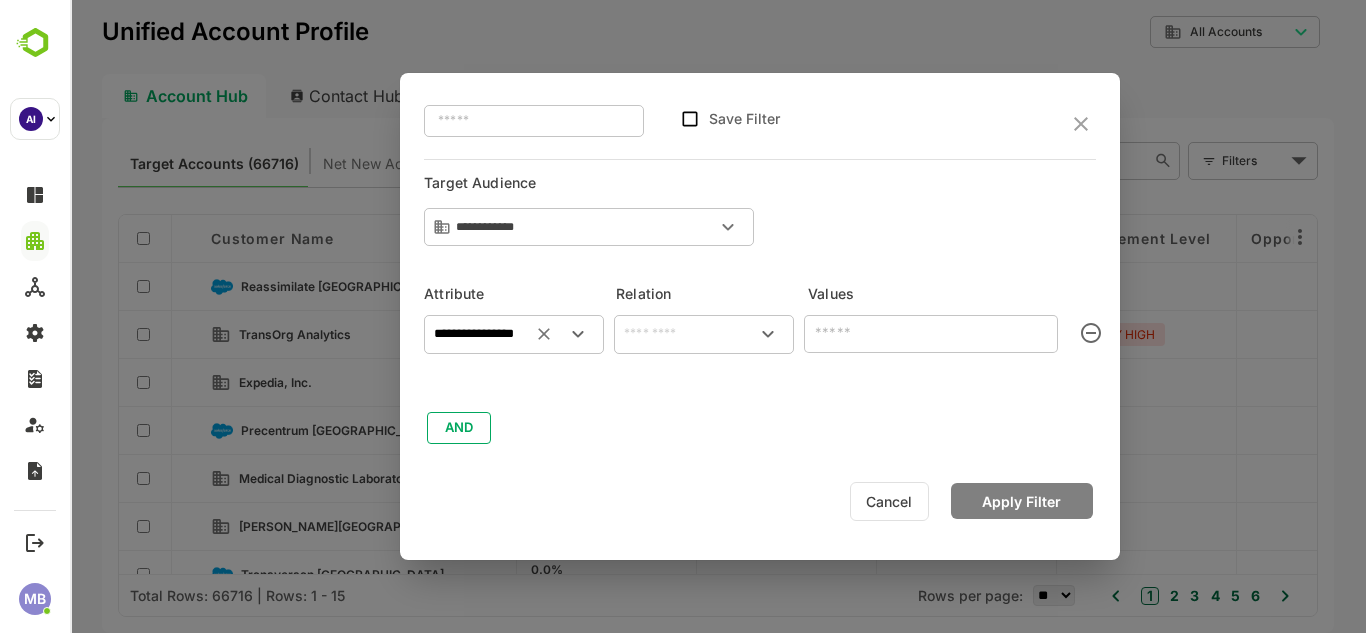 click 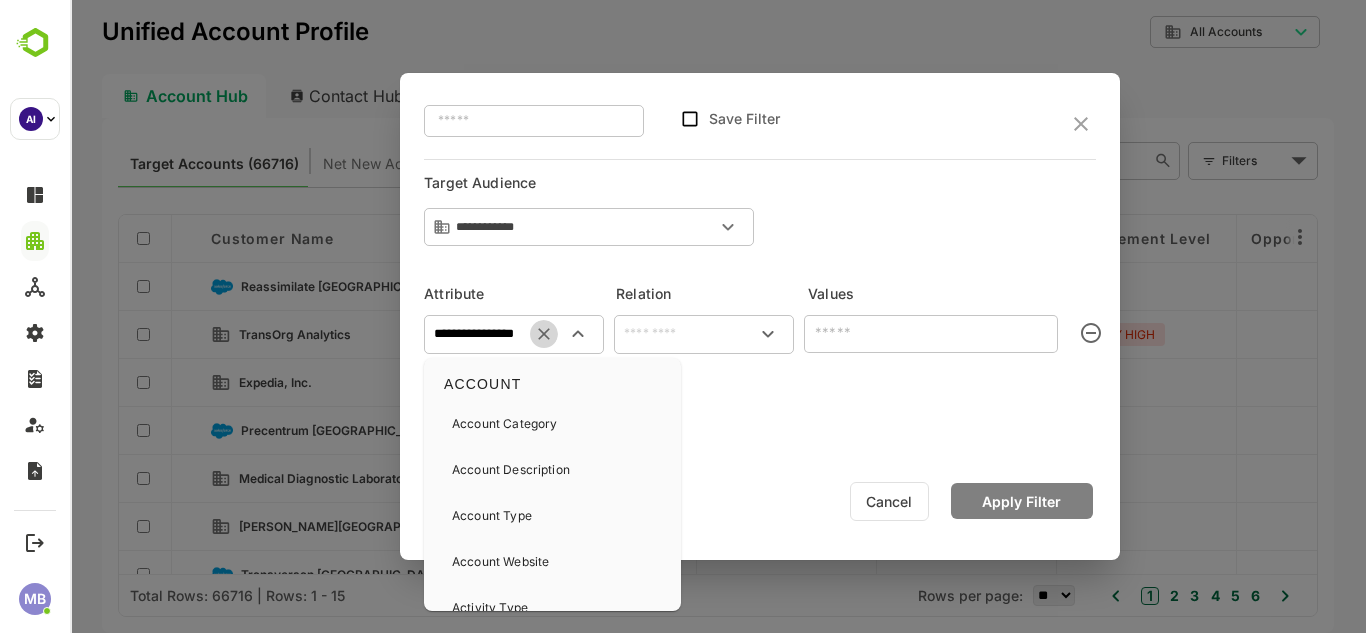 click 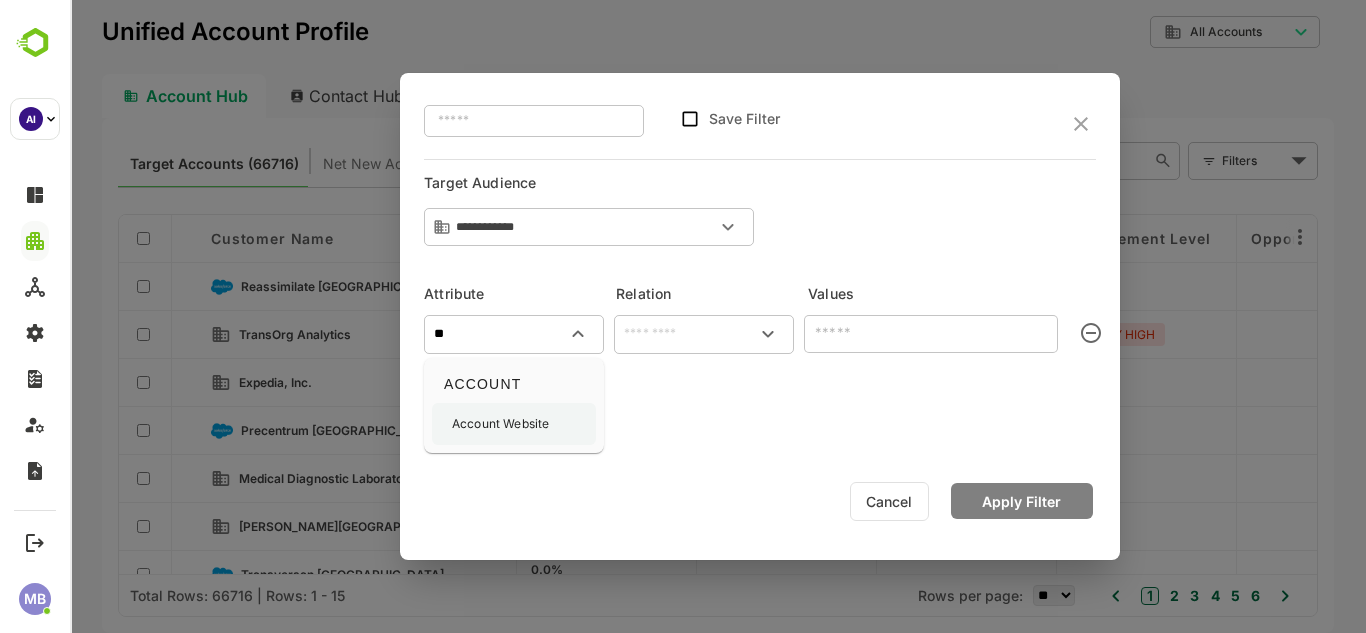 click on "Account Website" at bounding box center [500, 424] 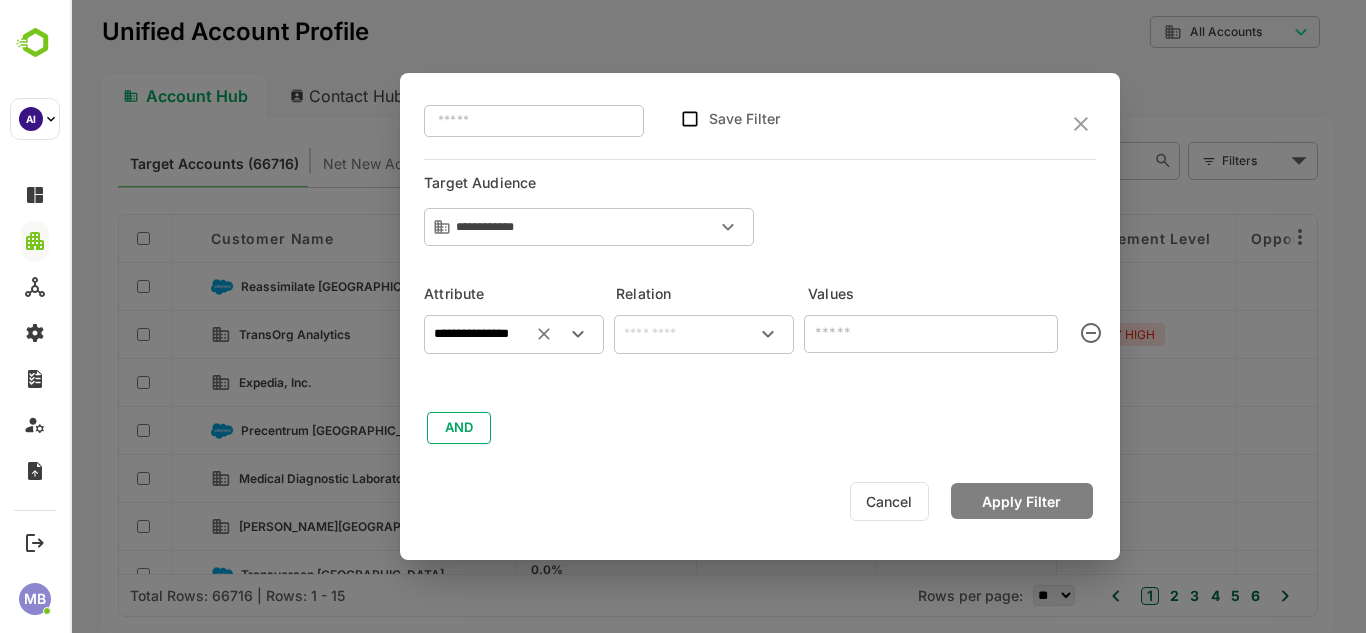 type on "**********" 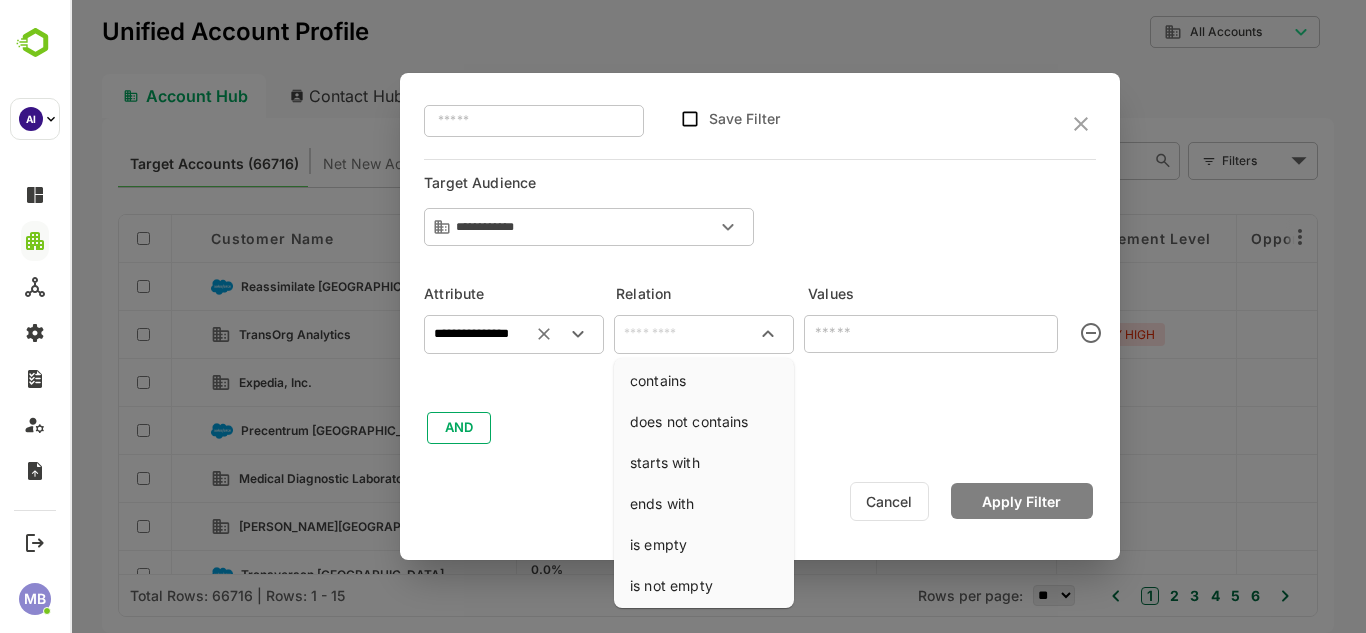 click at bounding box center (704, 334) 